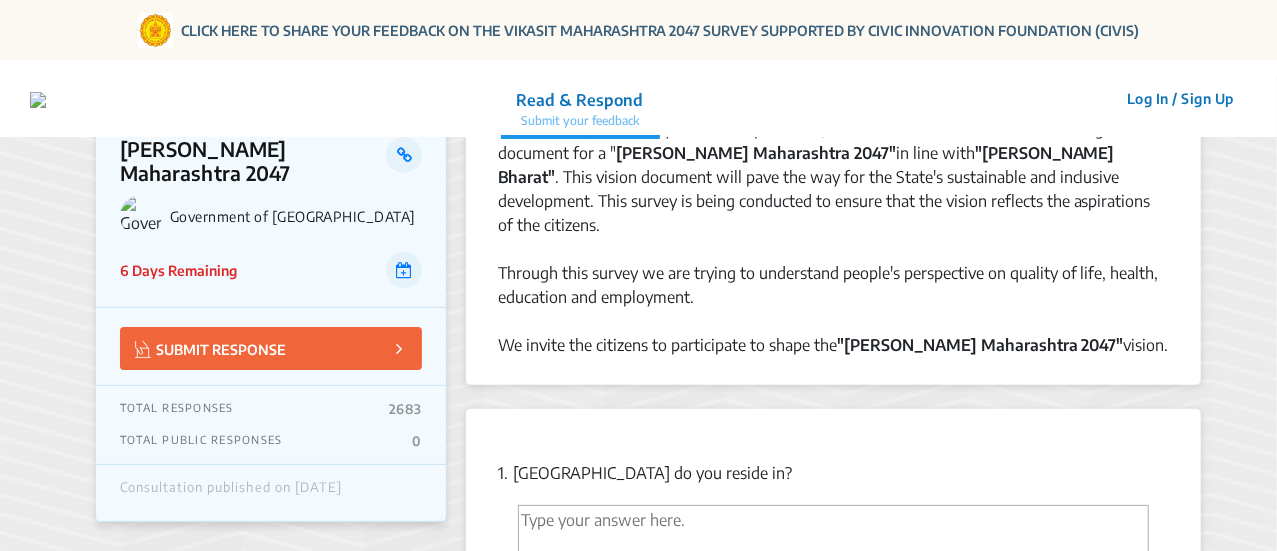 scroll, scrollTop: 300, scrollLeft: 0, axis: vertical 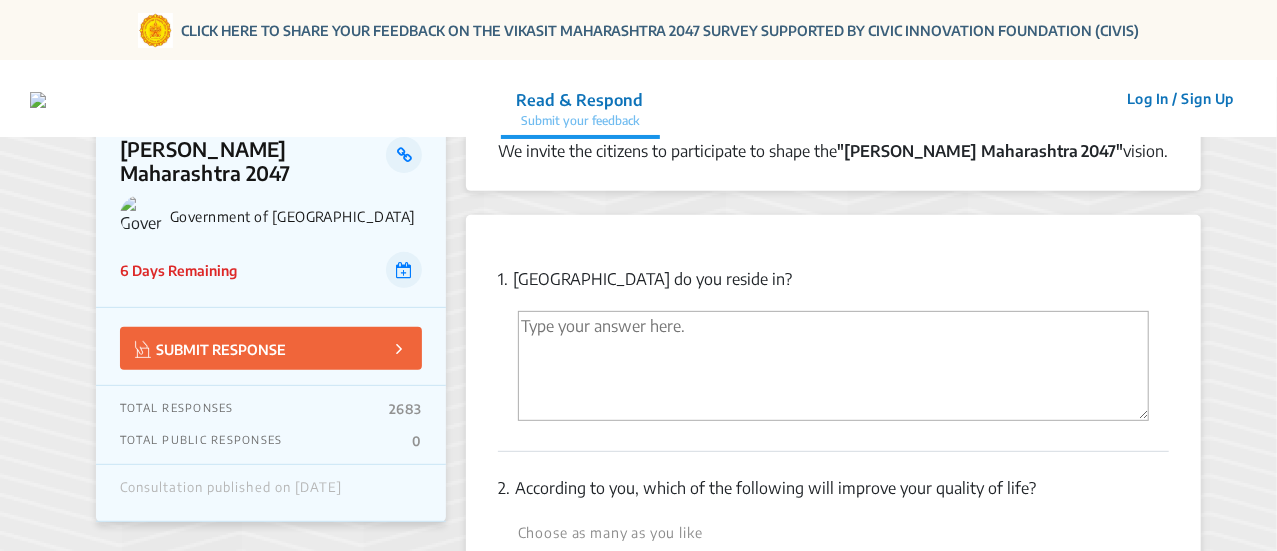 click at bounding box center (833, 366) 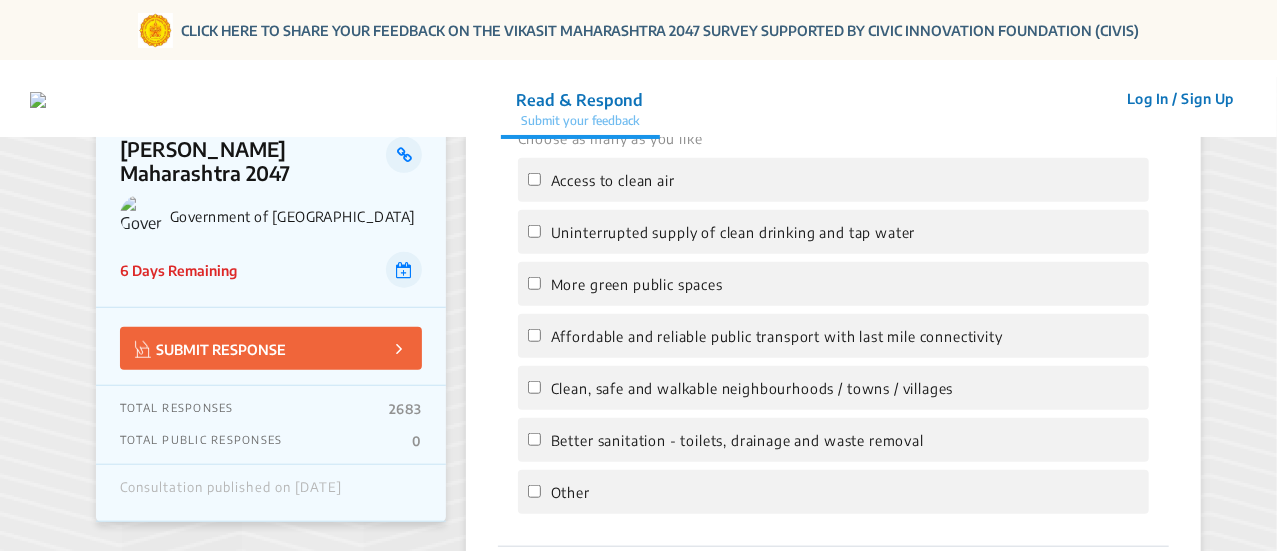 scroll, scrollTop: 700, scrollLeft: 0, axis: vertical 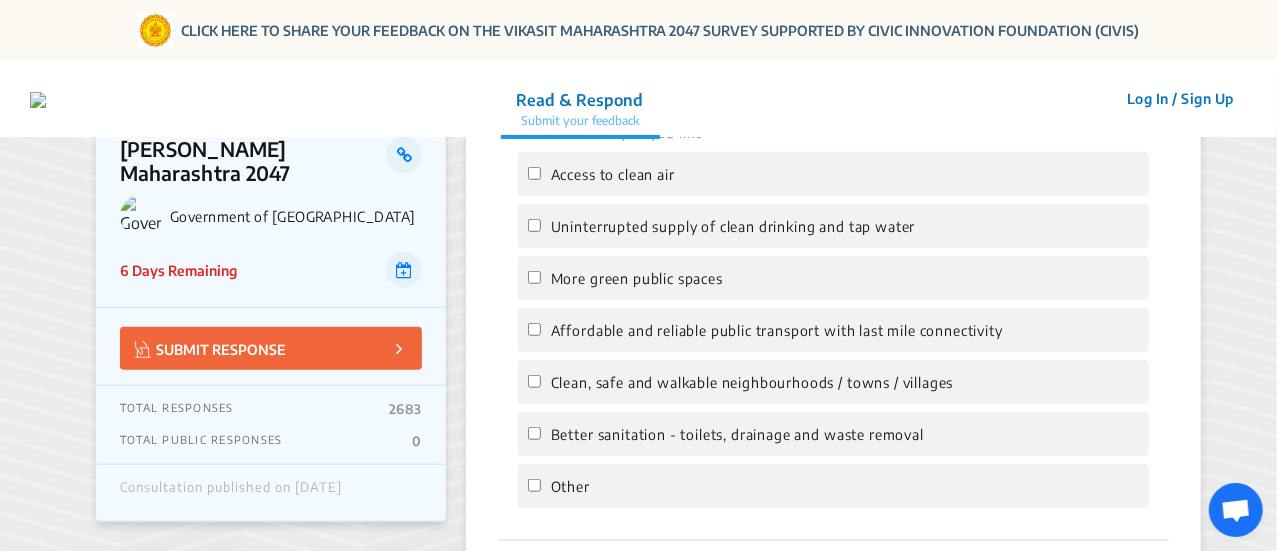 type on "thane" 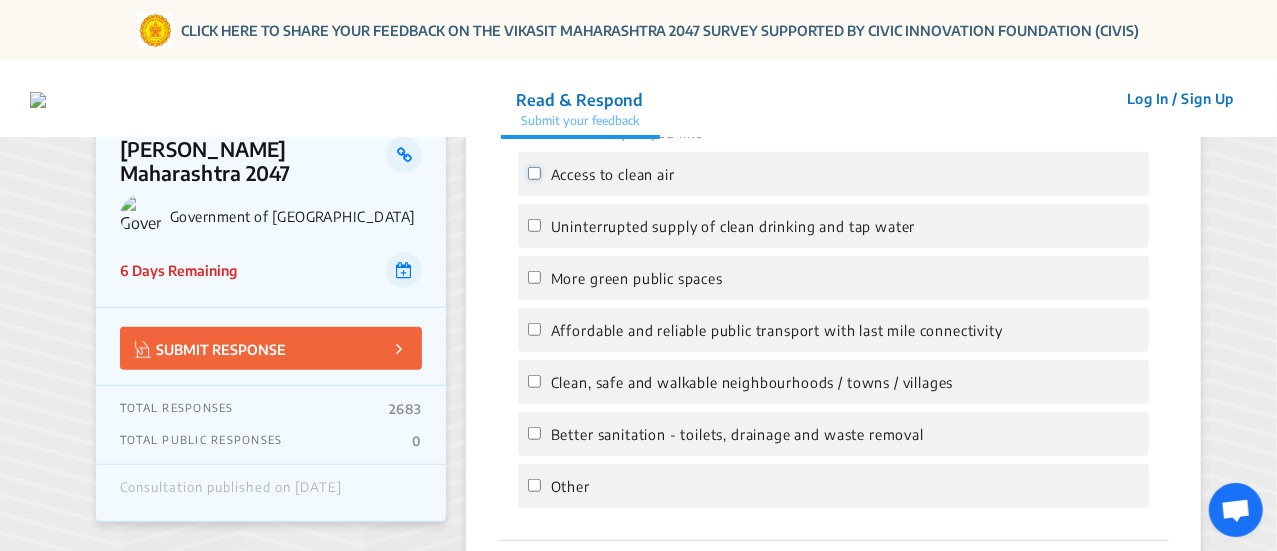 click on "Access to clean air" 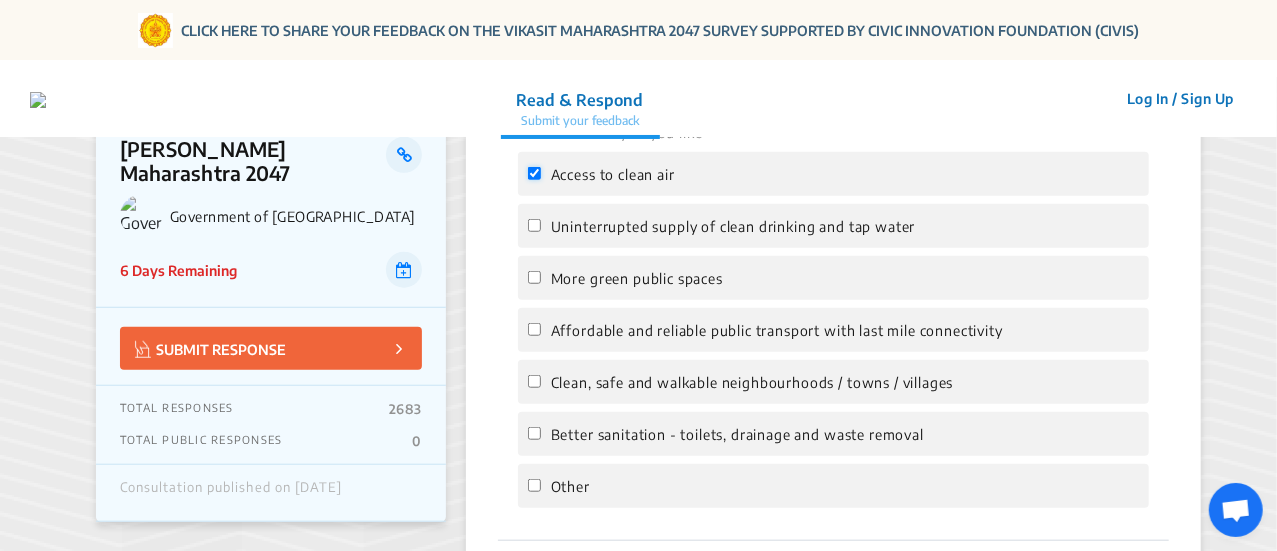 checkbox on "true" 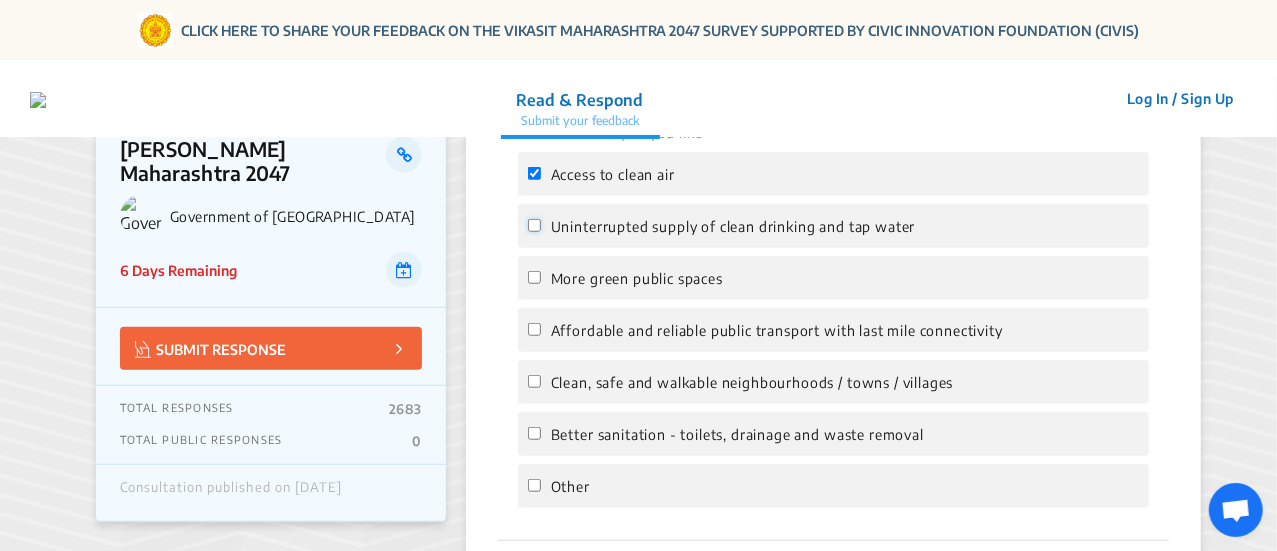 click on "Uninterrupted supply of clean drinking and tap water" 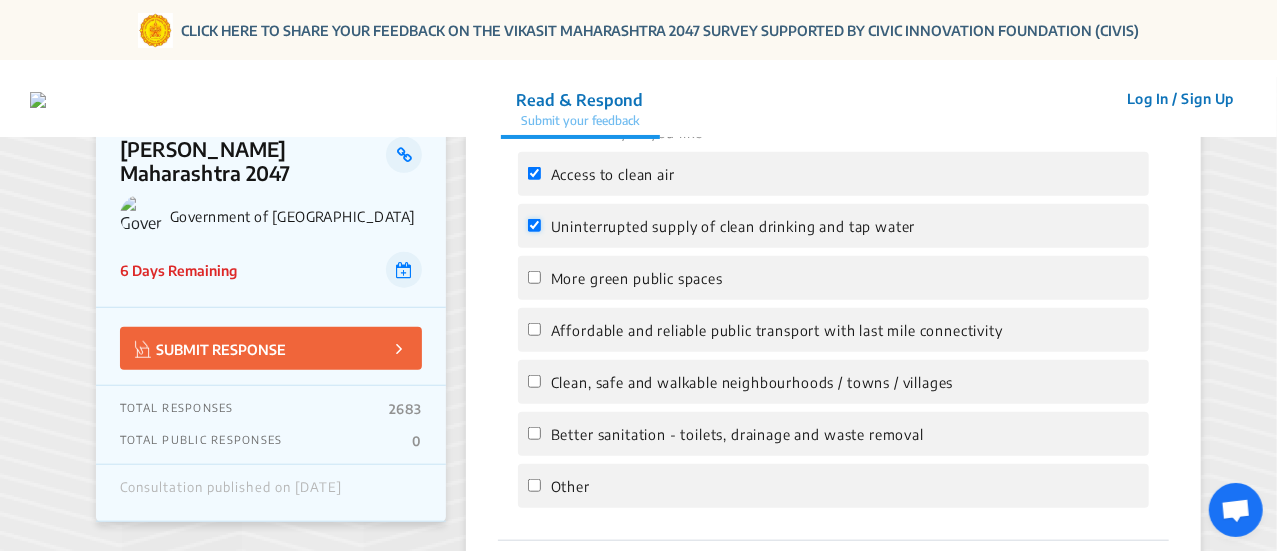 checkbox on "true" 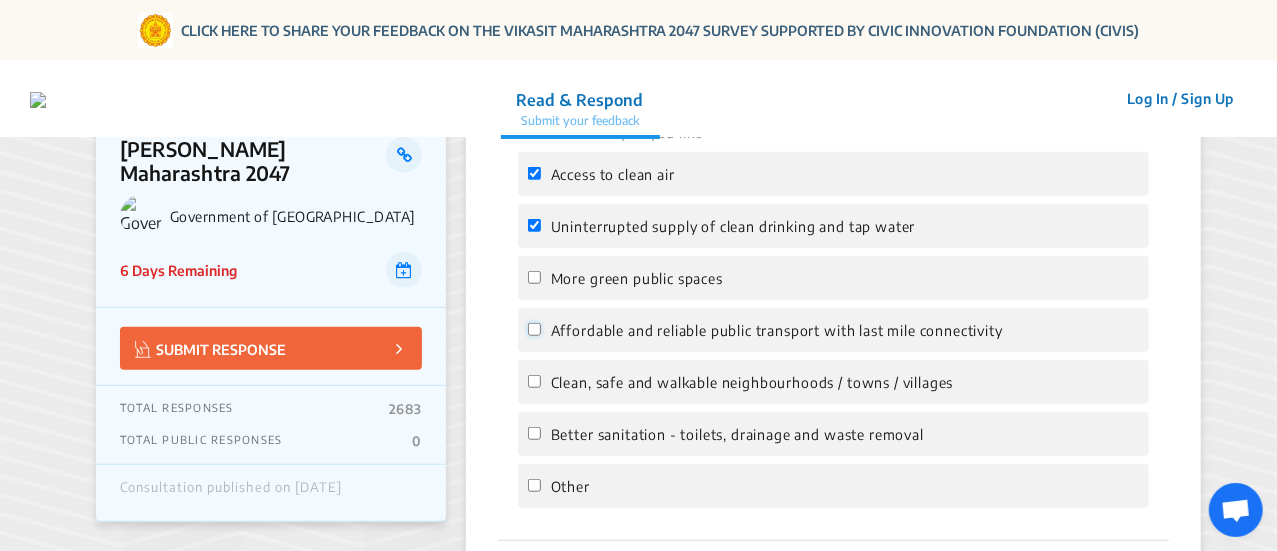 click on "Affordable and reliable public transport with last mile connectivity" 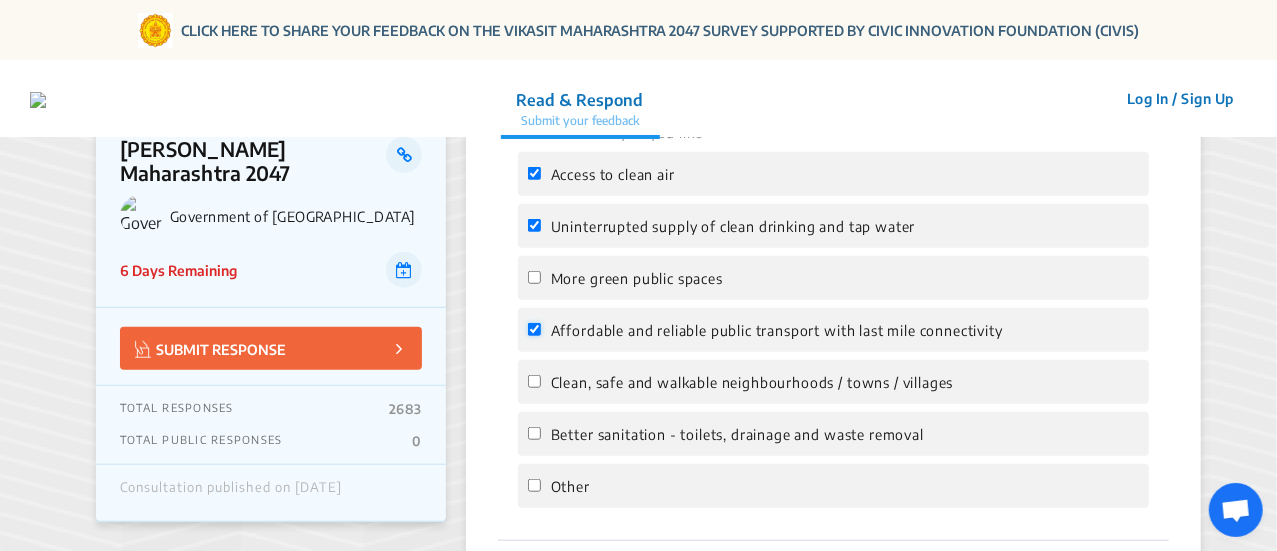 checkbox on "true" 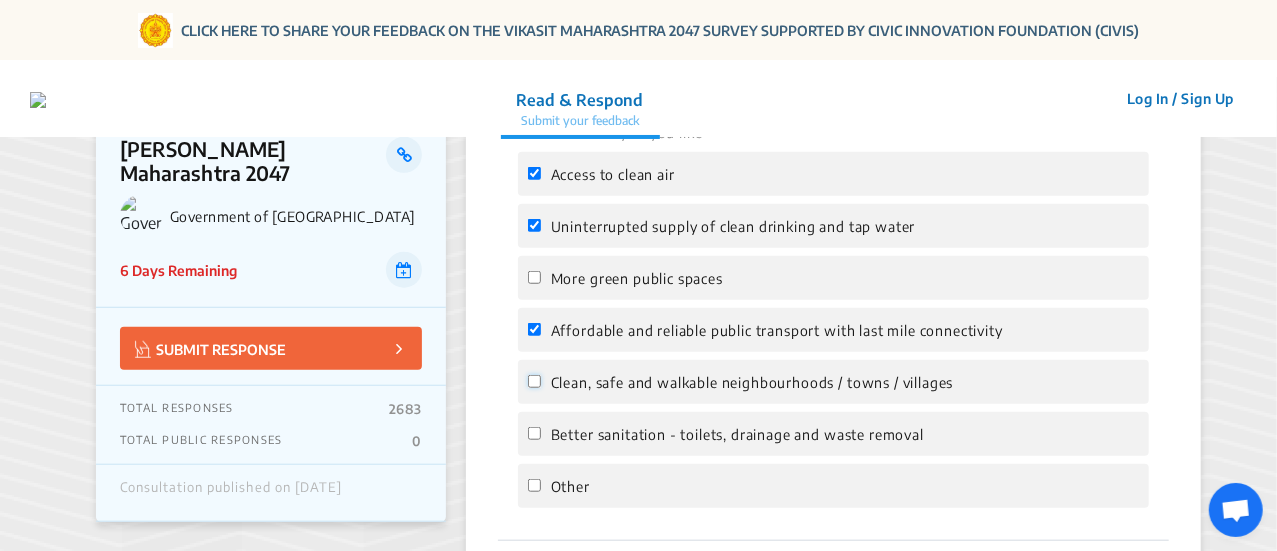 click on "Clean, safe and walkable neighbourhoods / towns / villages" 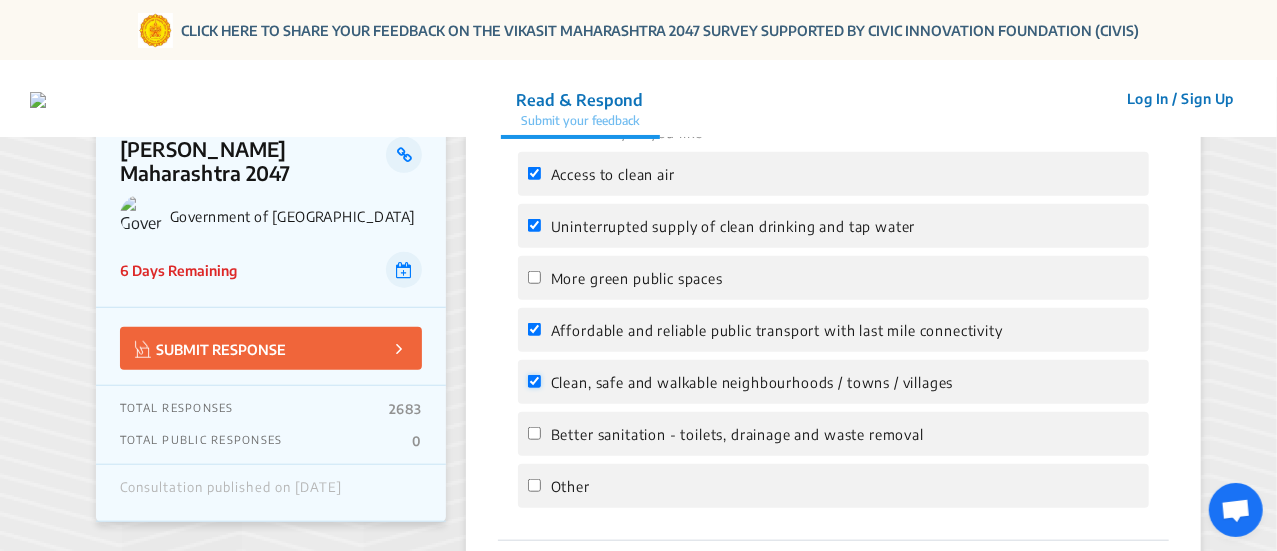 checkbox on "true" 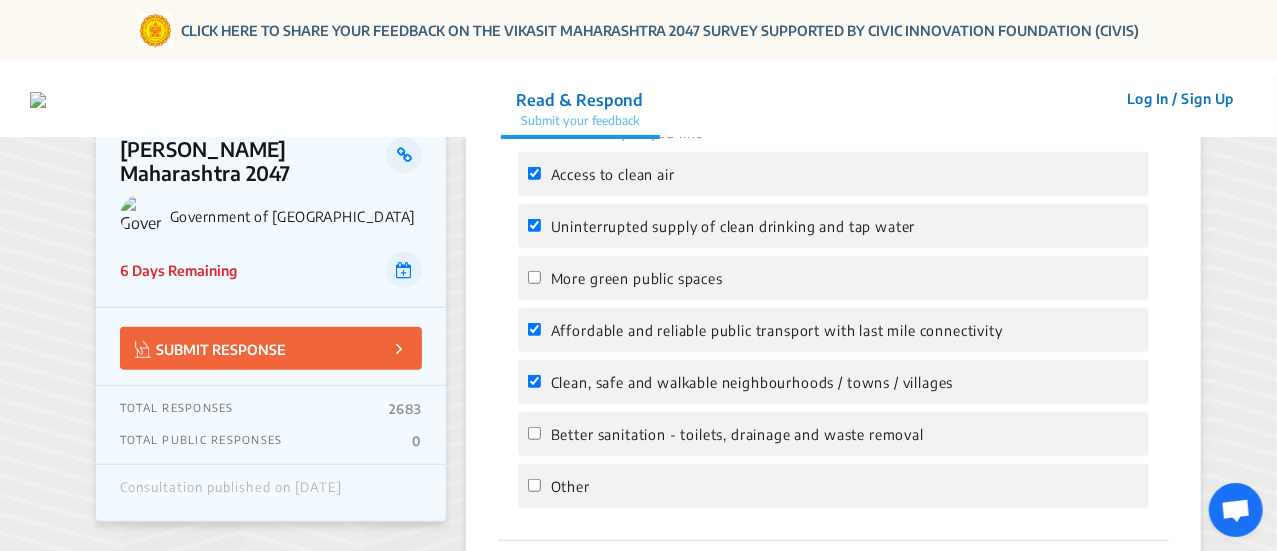 click on "Better sanitation - toilets, drainage and waste removal" 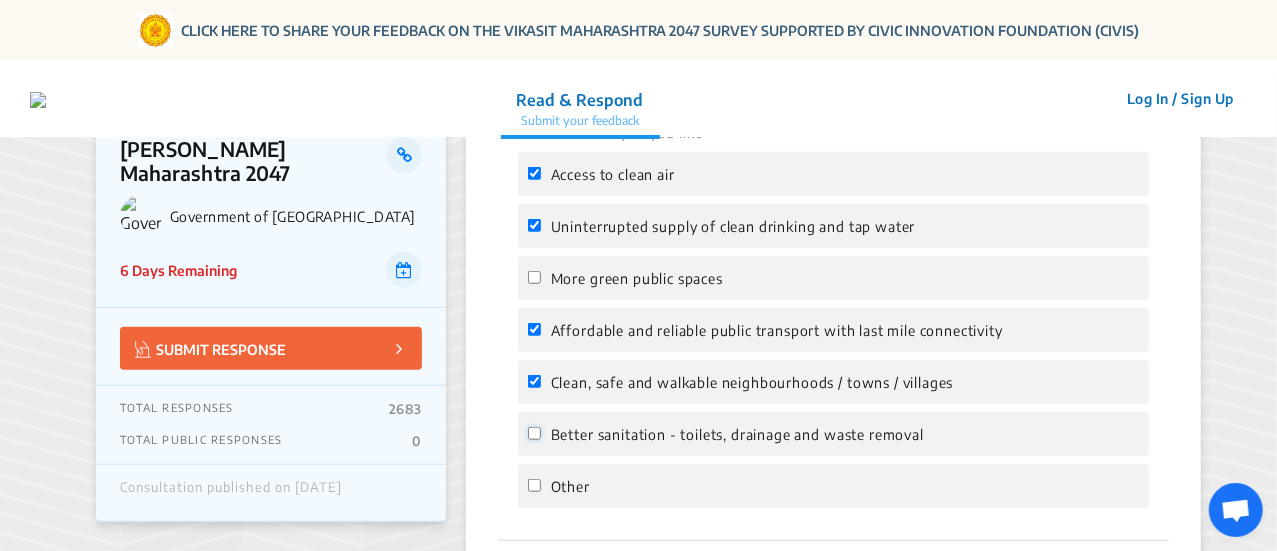 click on "Better sanitation - toilets, drainage and waste removal" 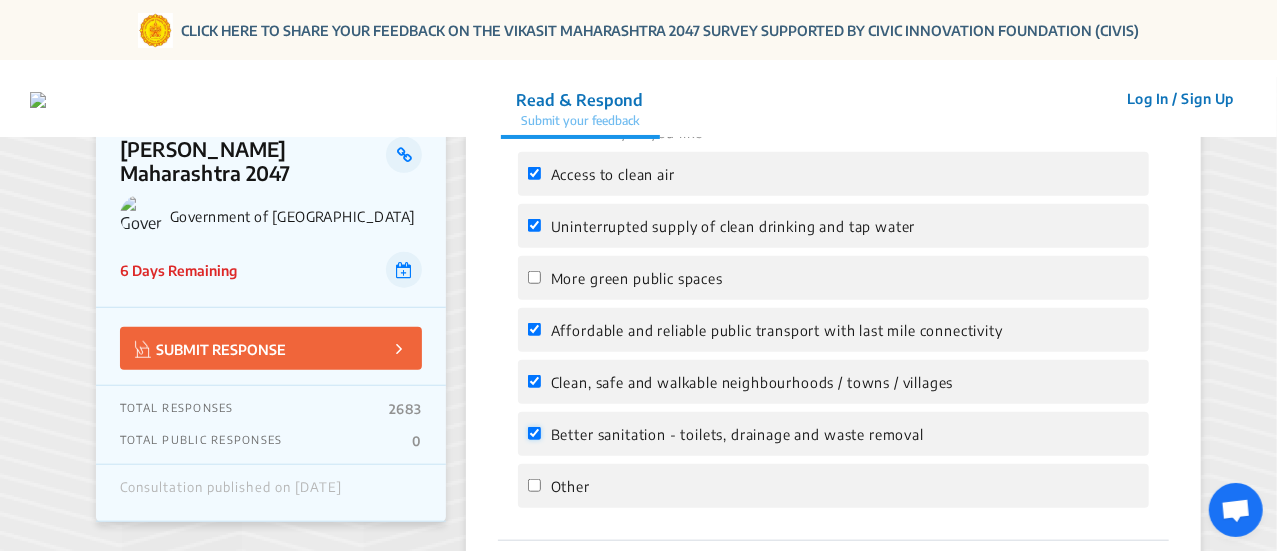 checkbox on "true" 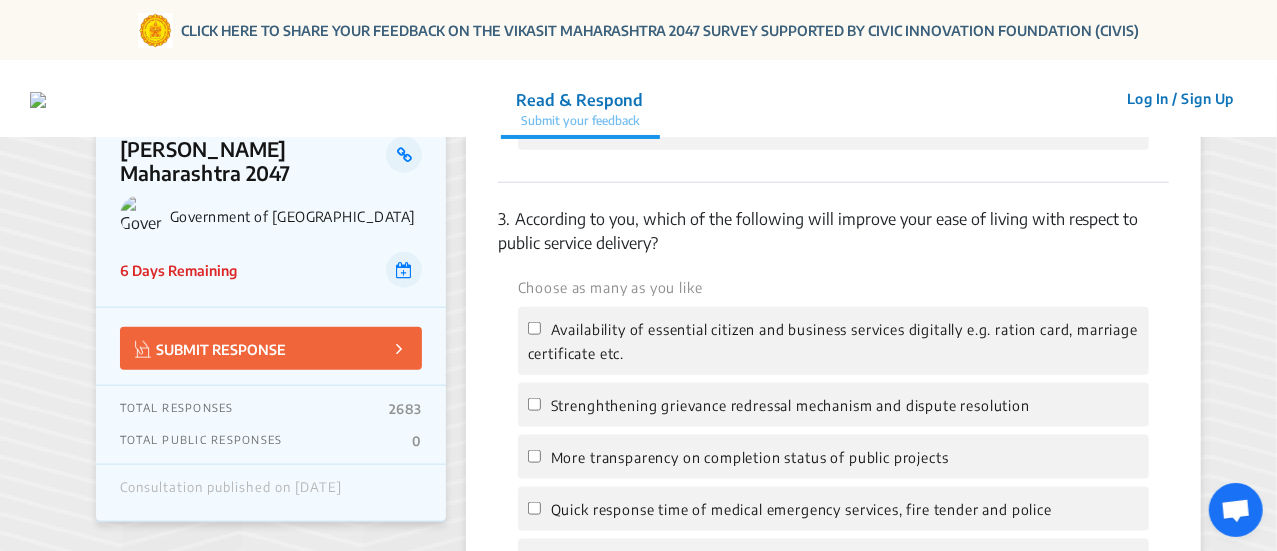 scroll, scrollTop: 1100, scrollLeft: 0, axis: vertical 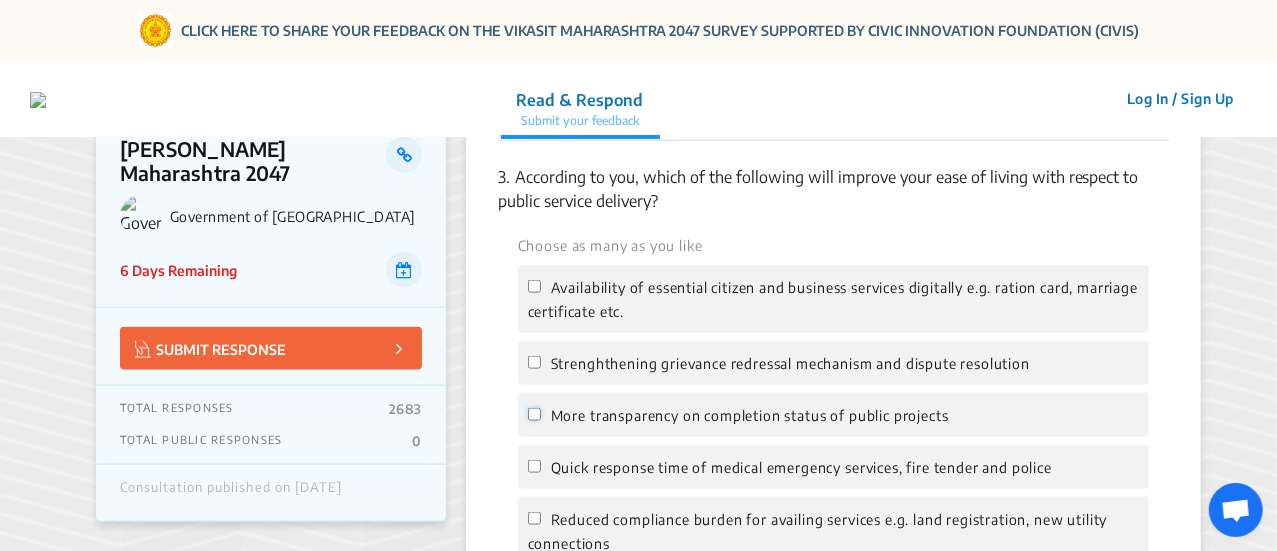 click on "More transparency on completion status of public projects" 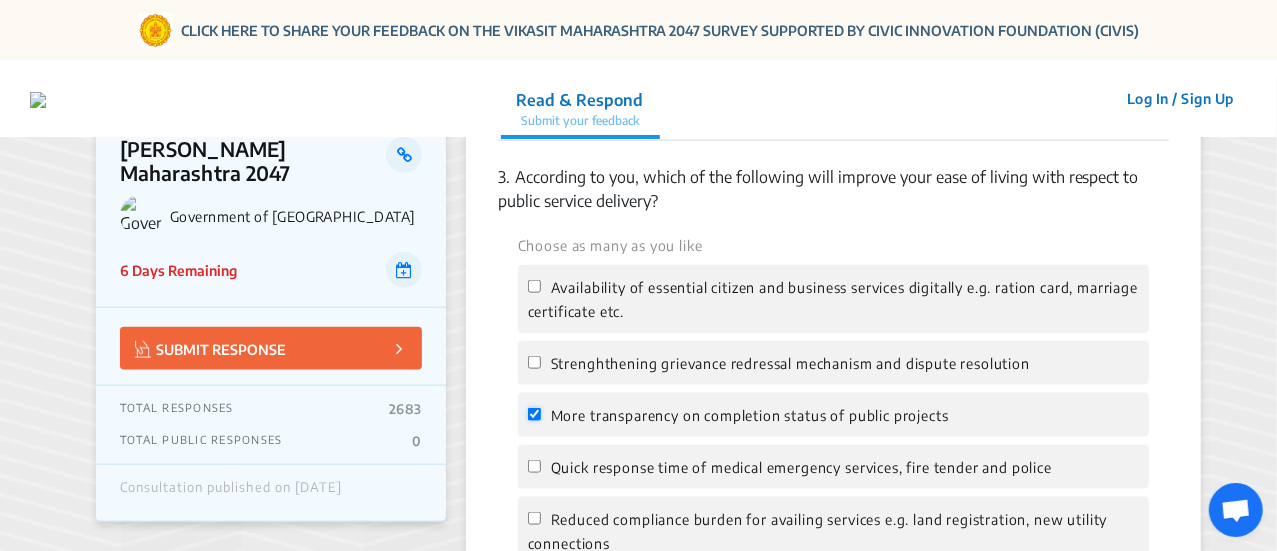 checkbox on "true" 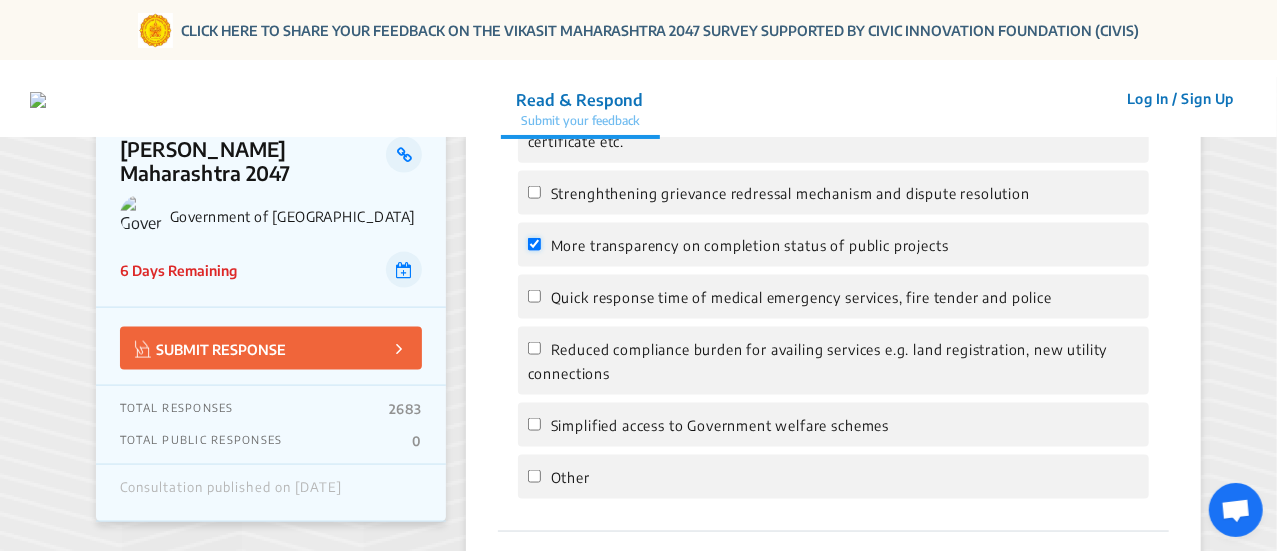 scroll, scrollTop: 1300, scrollLeft: 0, axis: vertical 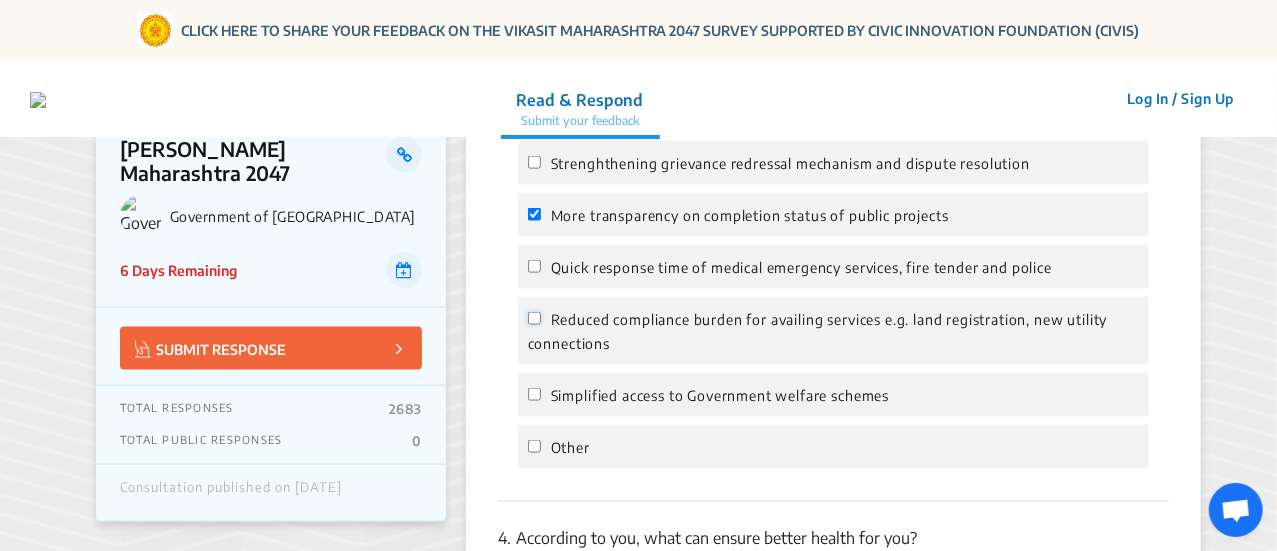 click on "Reduced compliance burden for availing services e.g. land registration, new utility connections" 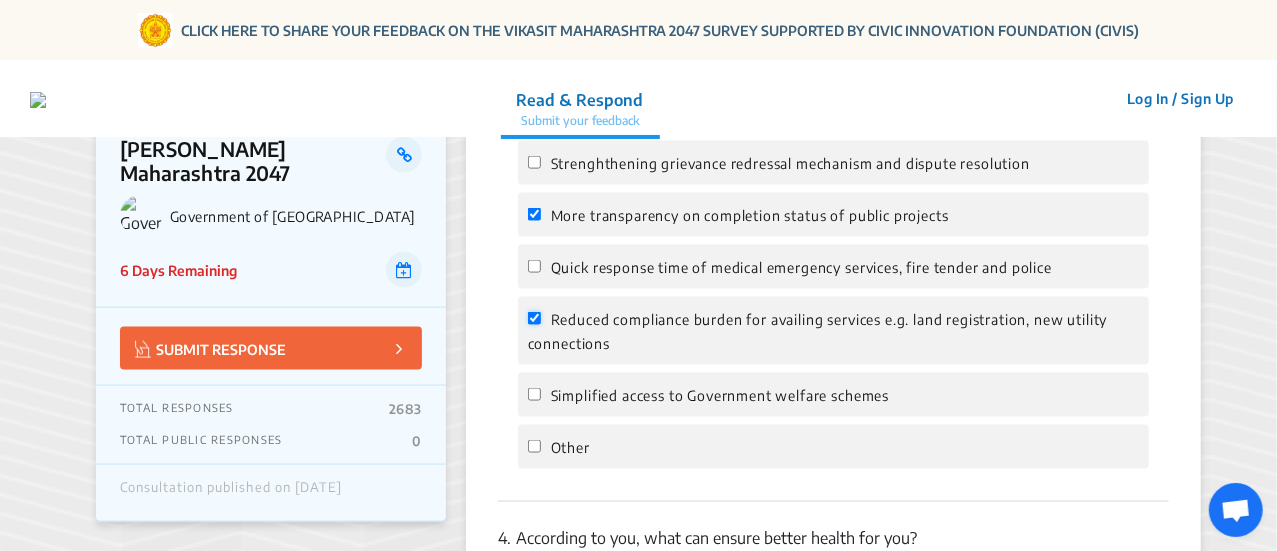 checkbox on "true" 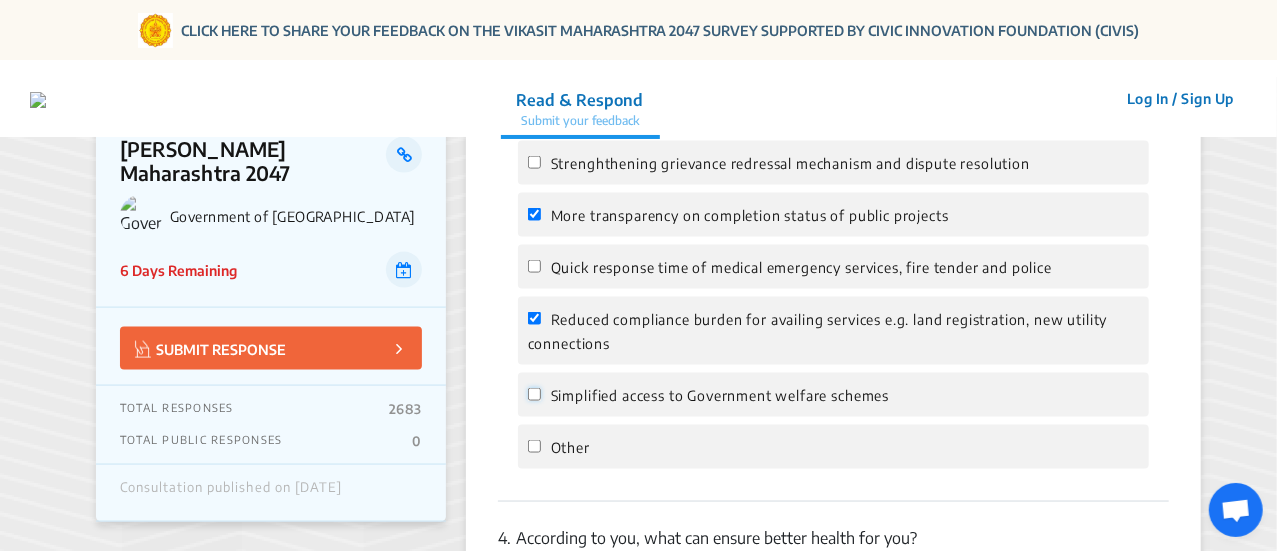 click on "Simplified access to Government welfare schemes" 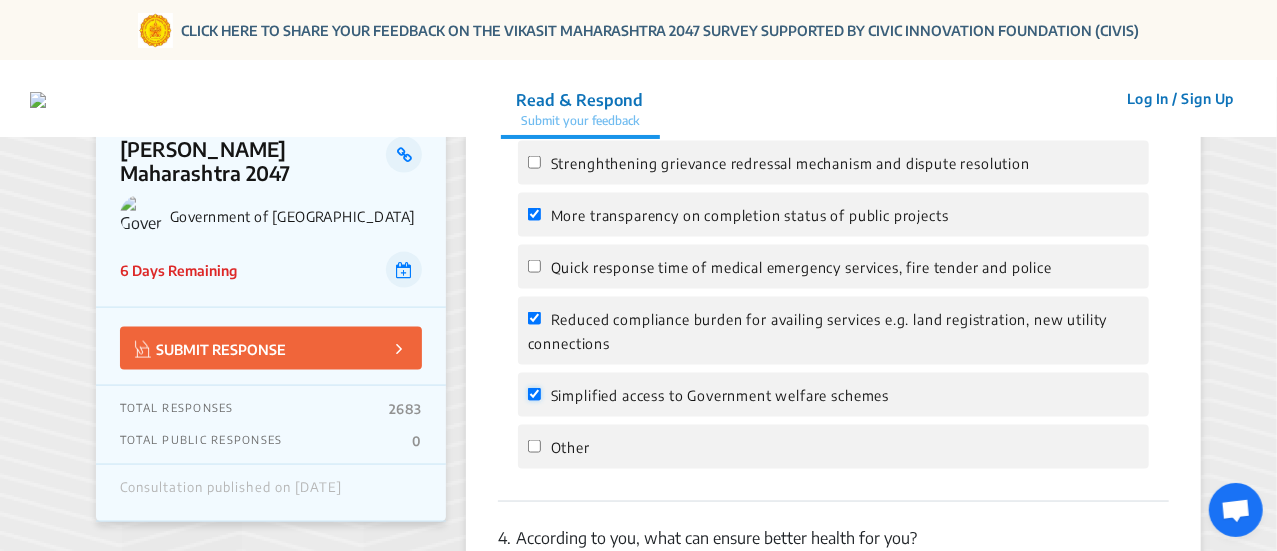 checkbox on "true" 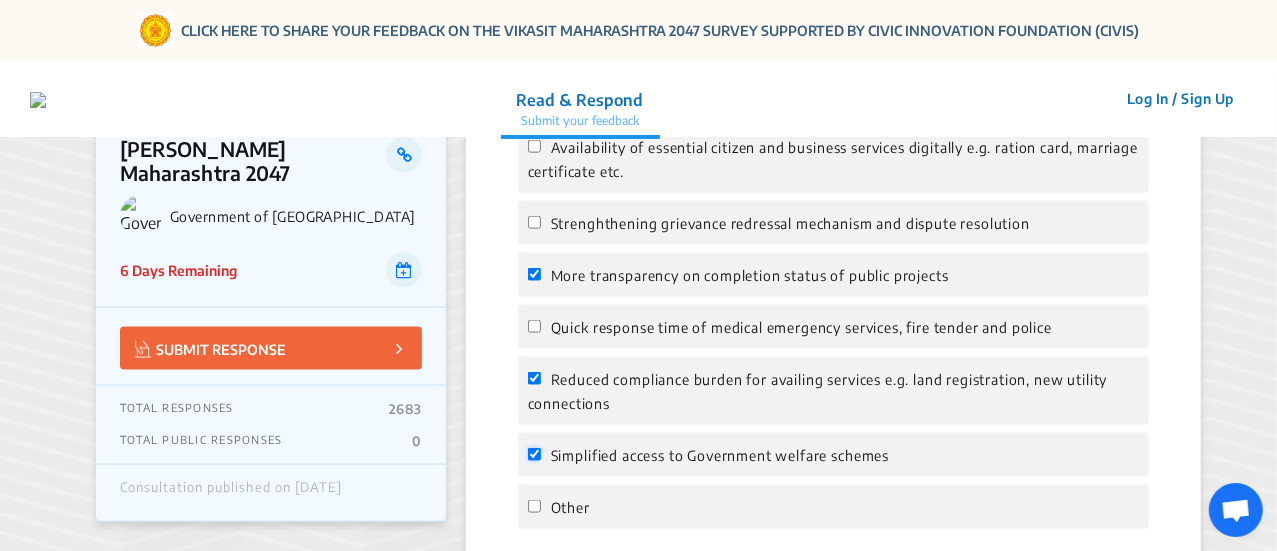 scroll, scrollTop: 1200, scrollLeft: 0, axis: vertical 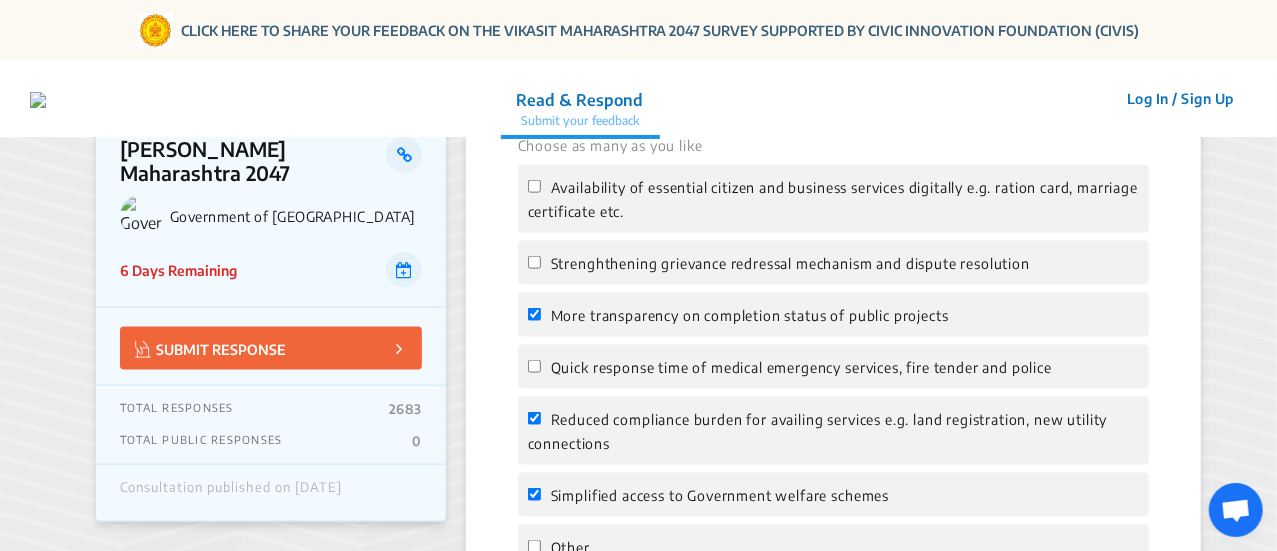 click on "Availability of essential citizen and business services digitally e.g. ration card, marriage certificate etc." 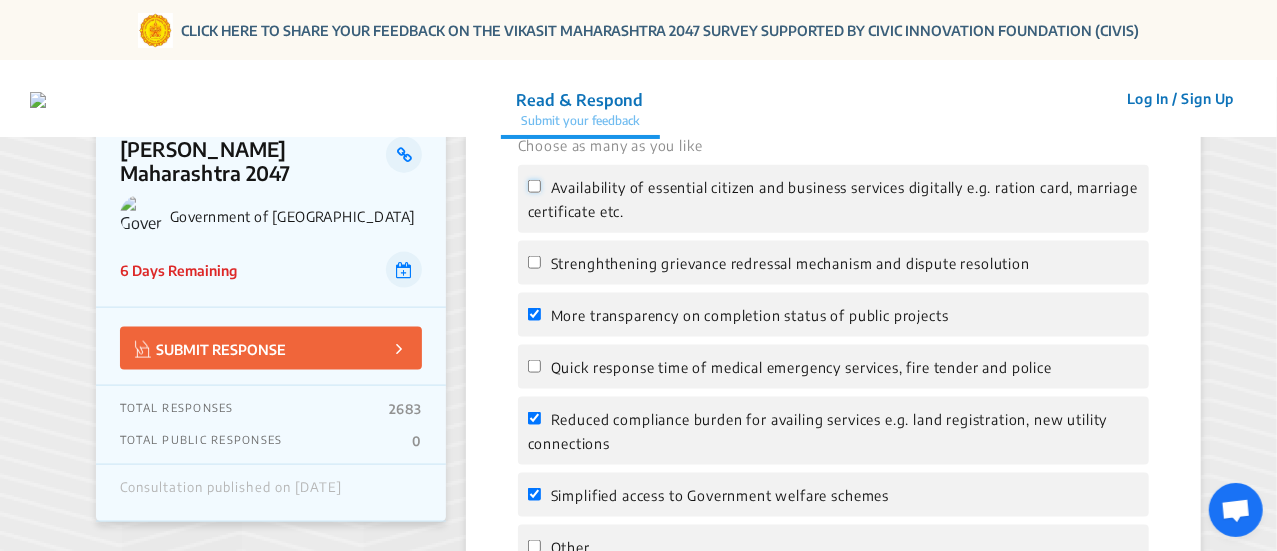 click on "Availability of essential citizen and business services digitally e.g. ration card, marriage certificate etc." 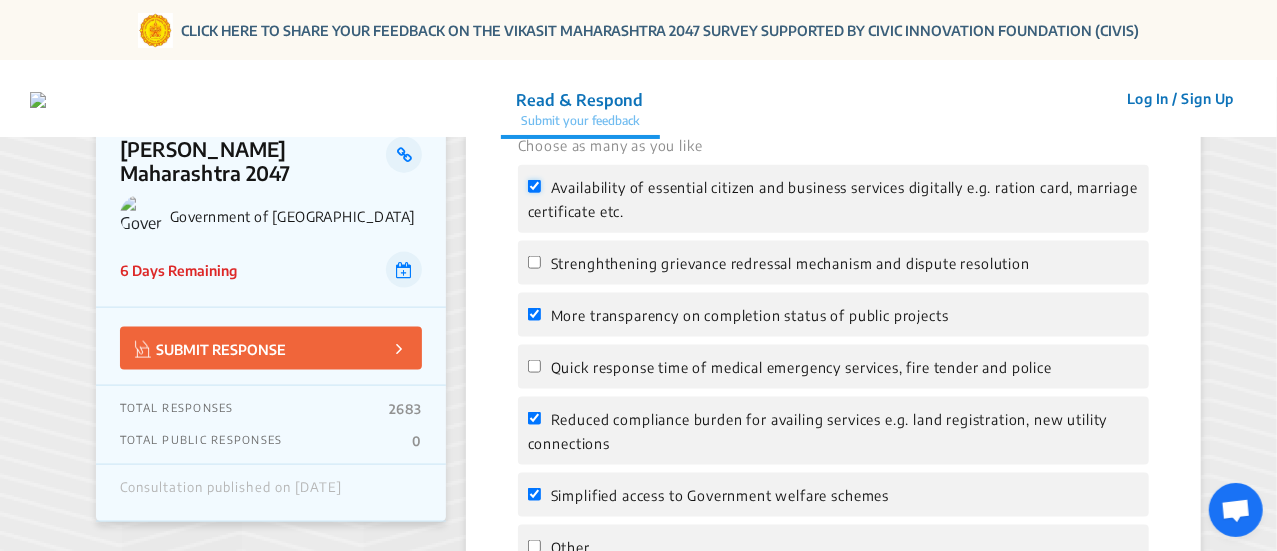 checkbox on "true" 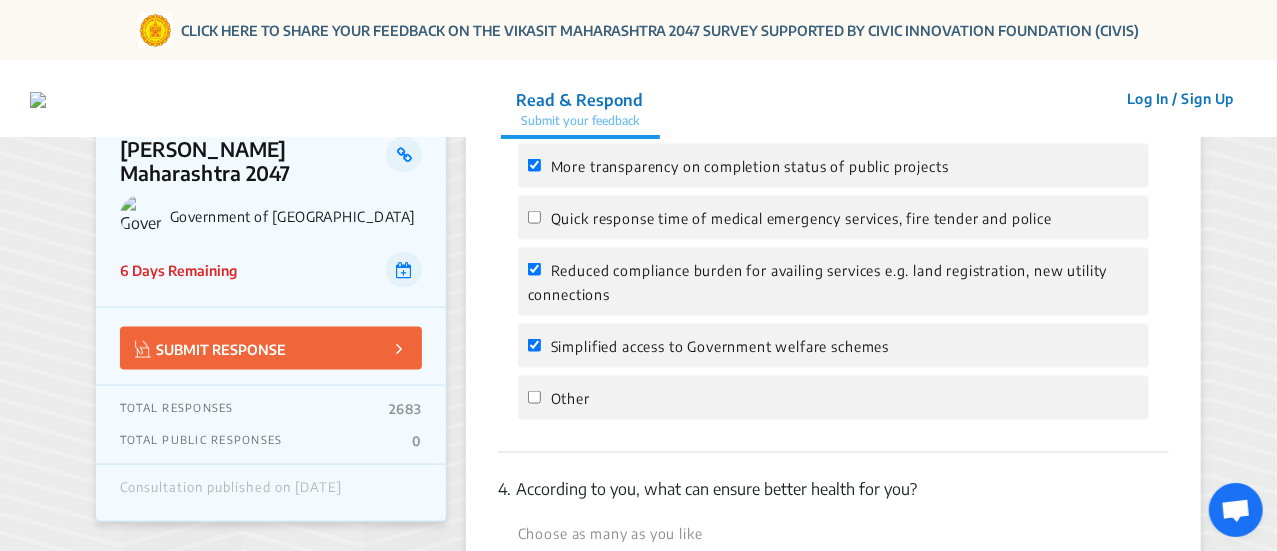 scroll, scrollTop: 1600, scrollLeft: 0, axis: vertical 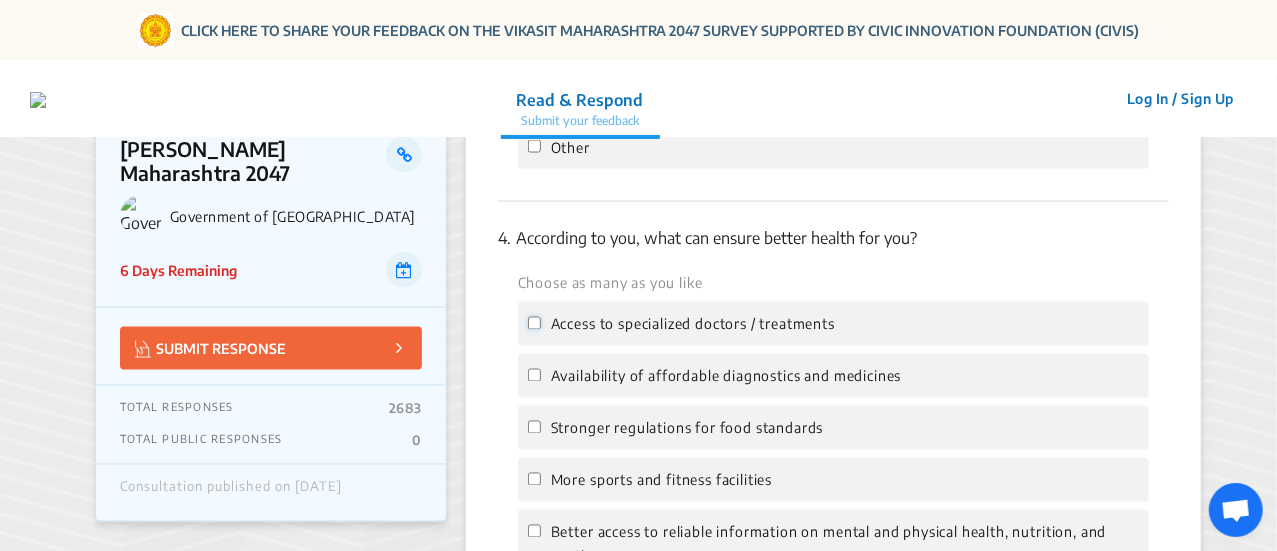 click on "Access to specialized doctors / treatments" 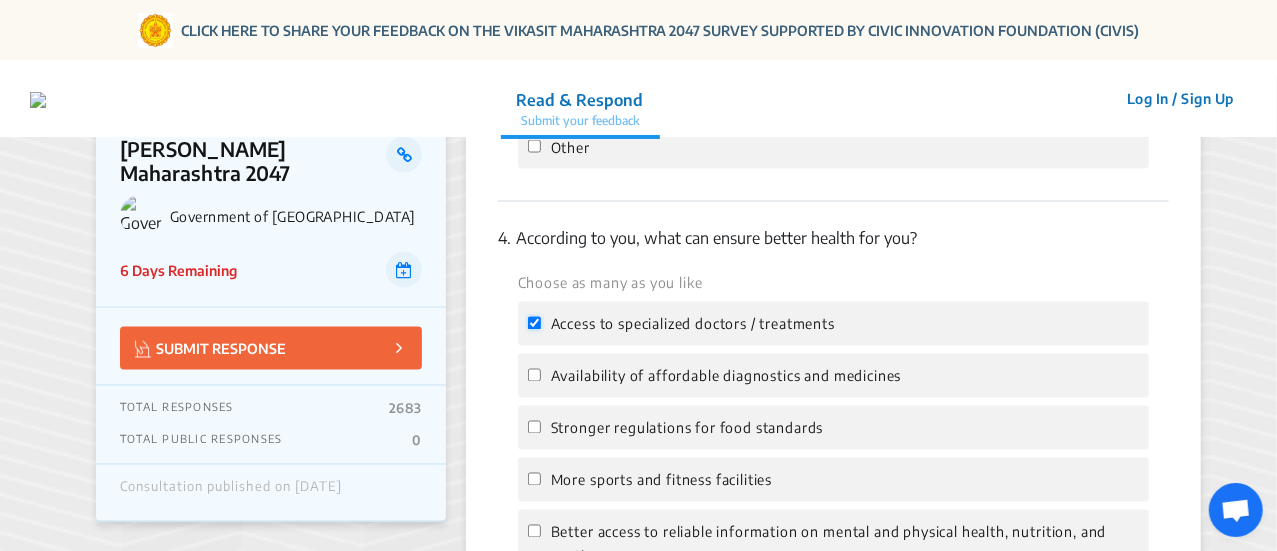 checkbox on "true" 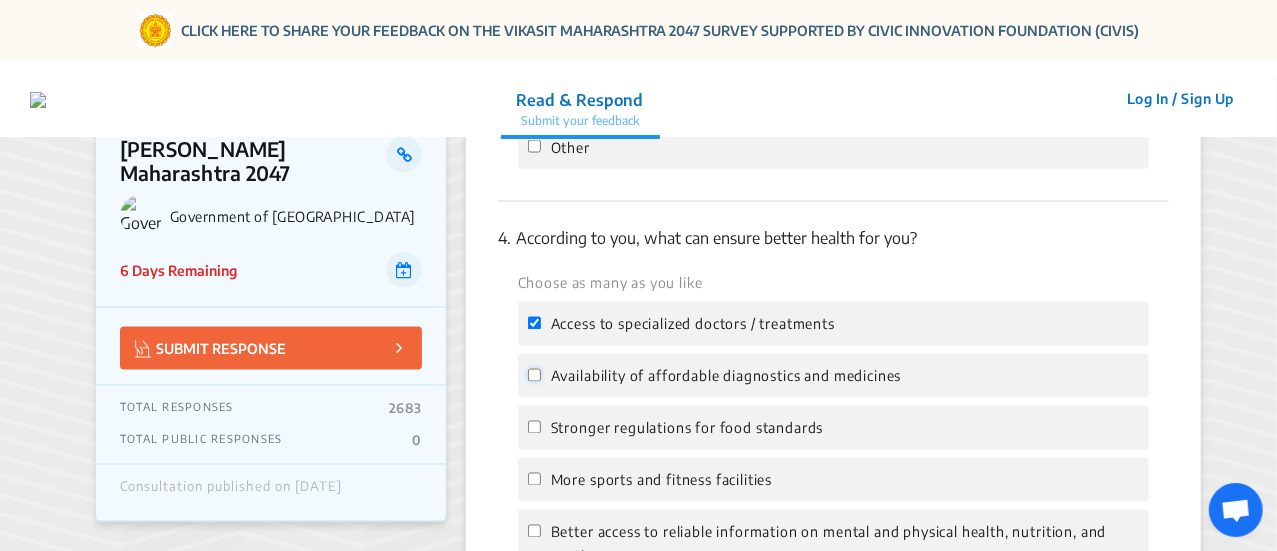 click on "Availability of affordable diagnostics and medicines" 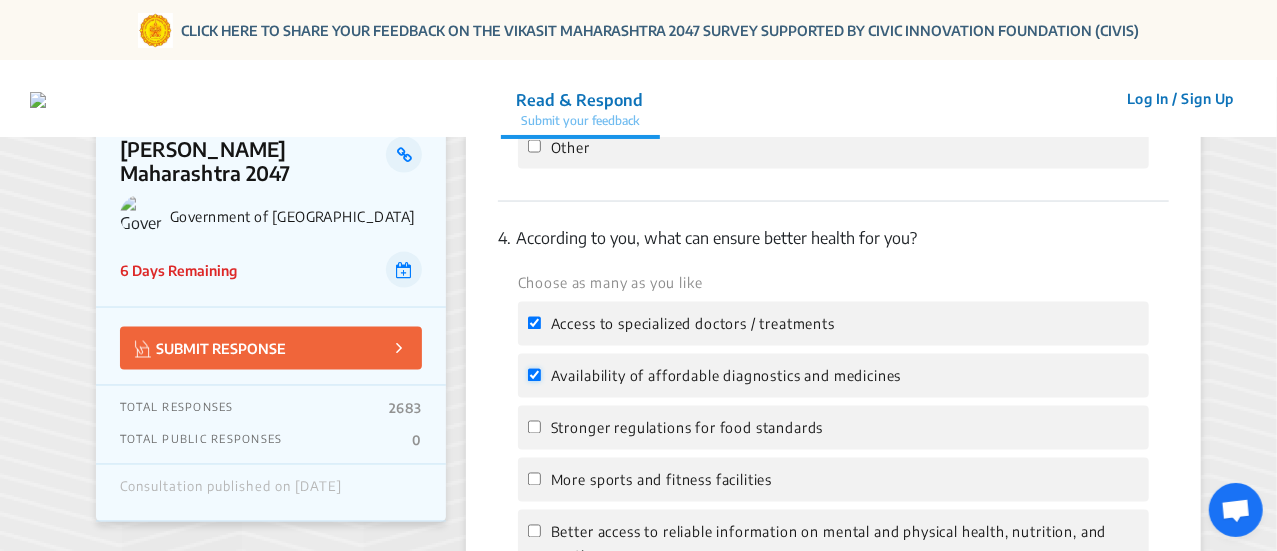 checkbox on "true" 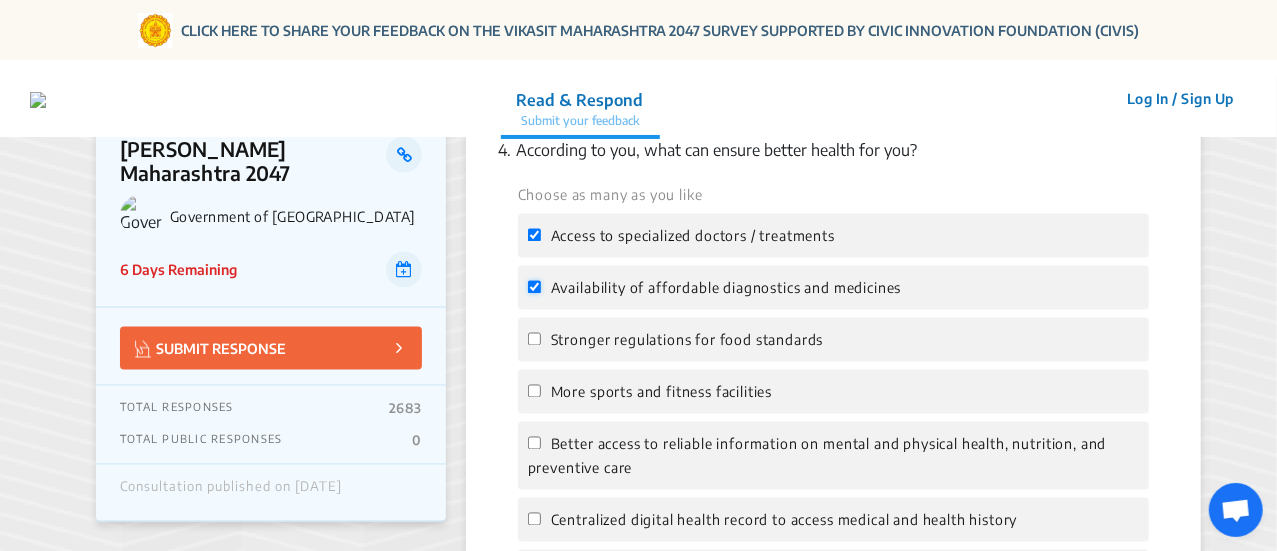 scroll, scrollTop: 1800, scrollLeft: 0, axis: vertical 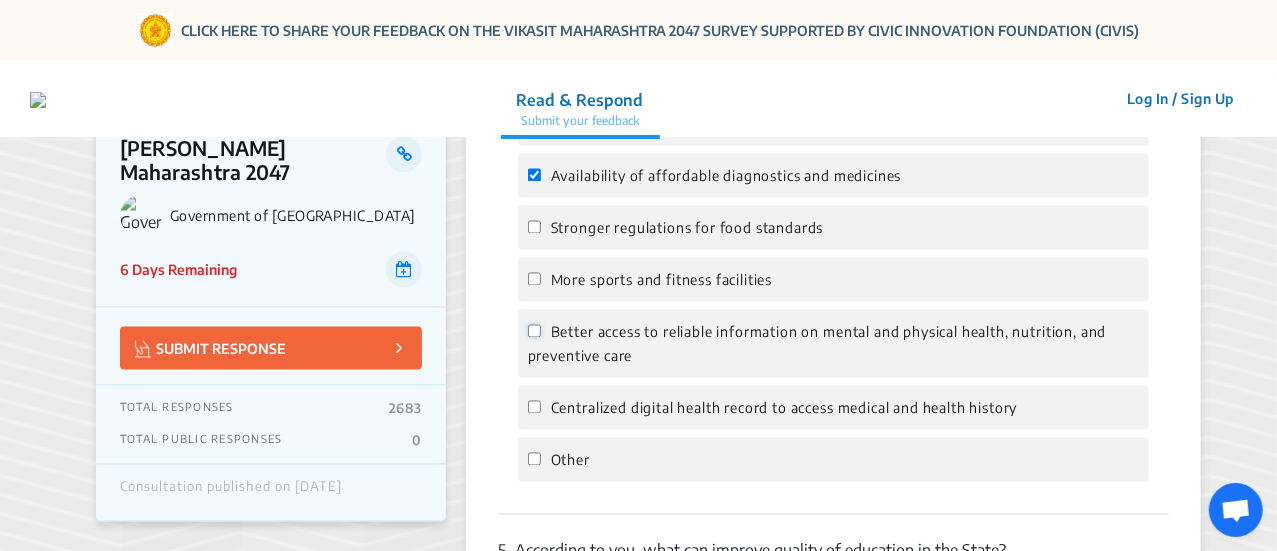 click on "Better access to reliable information on mental and physical health, nutrition, and preventive care" 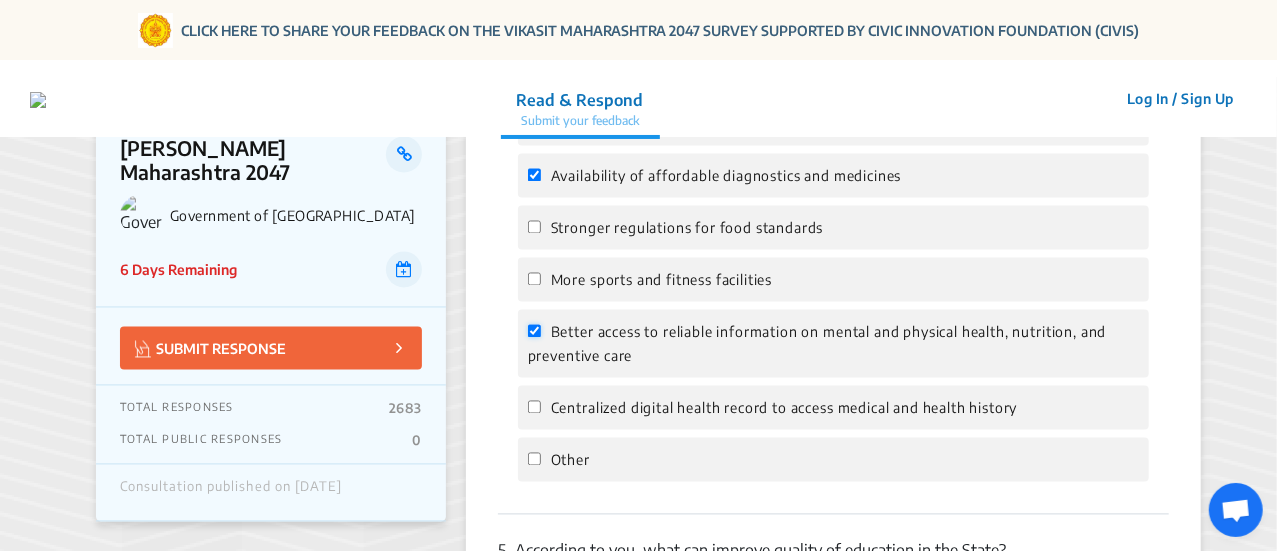 checkbox on "true" 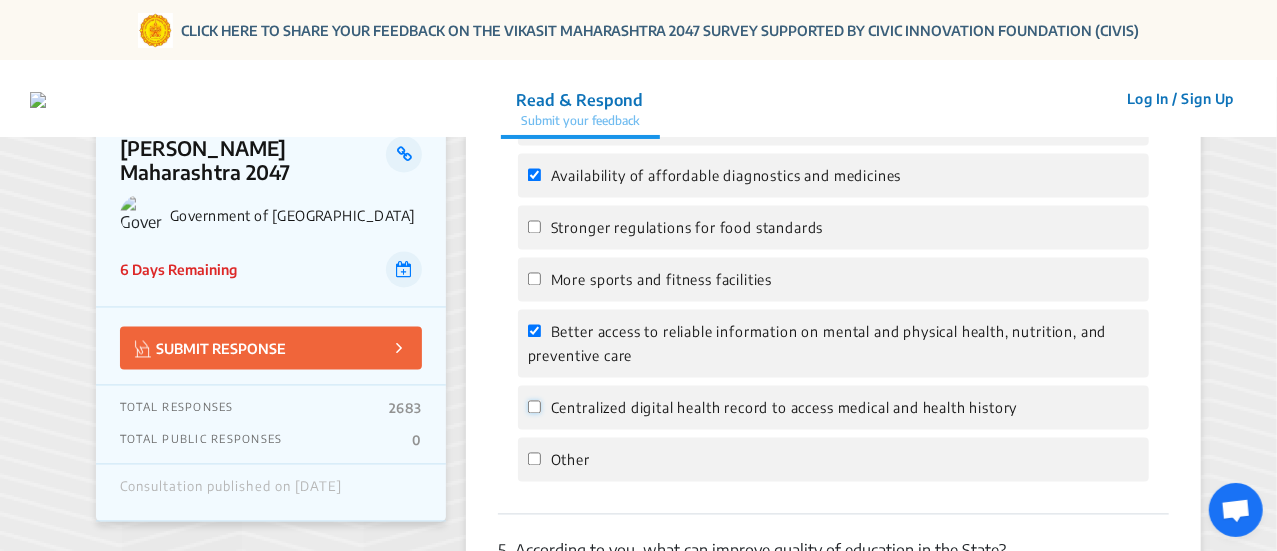click on "Centralized digital health record to access medical and health history" 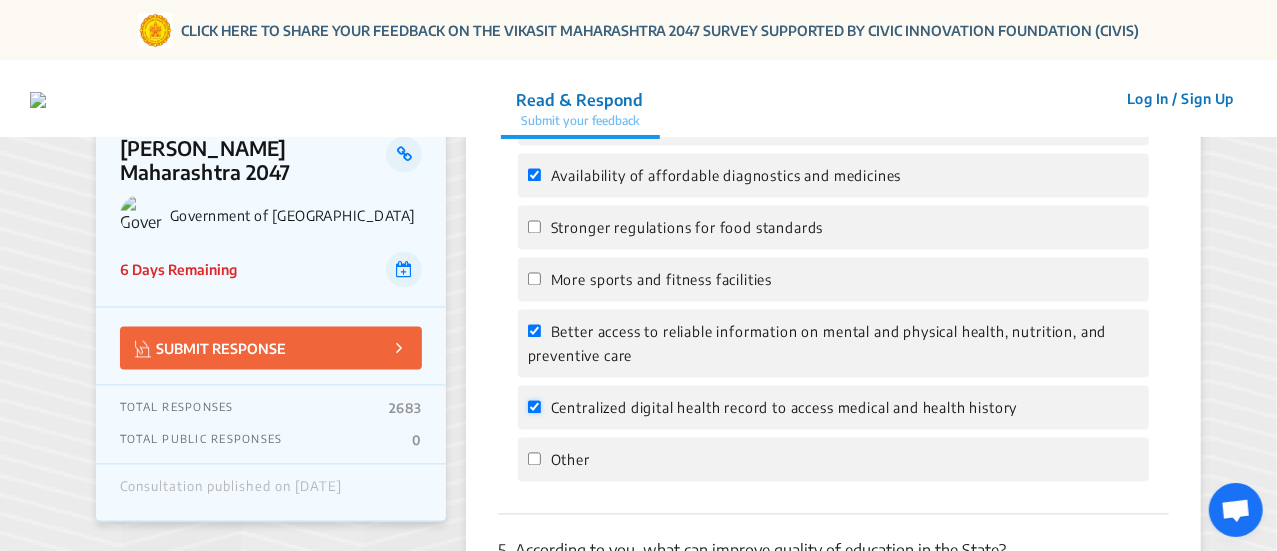 checkbox on "true" 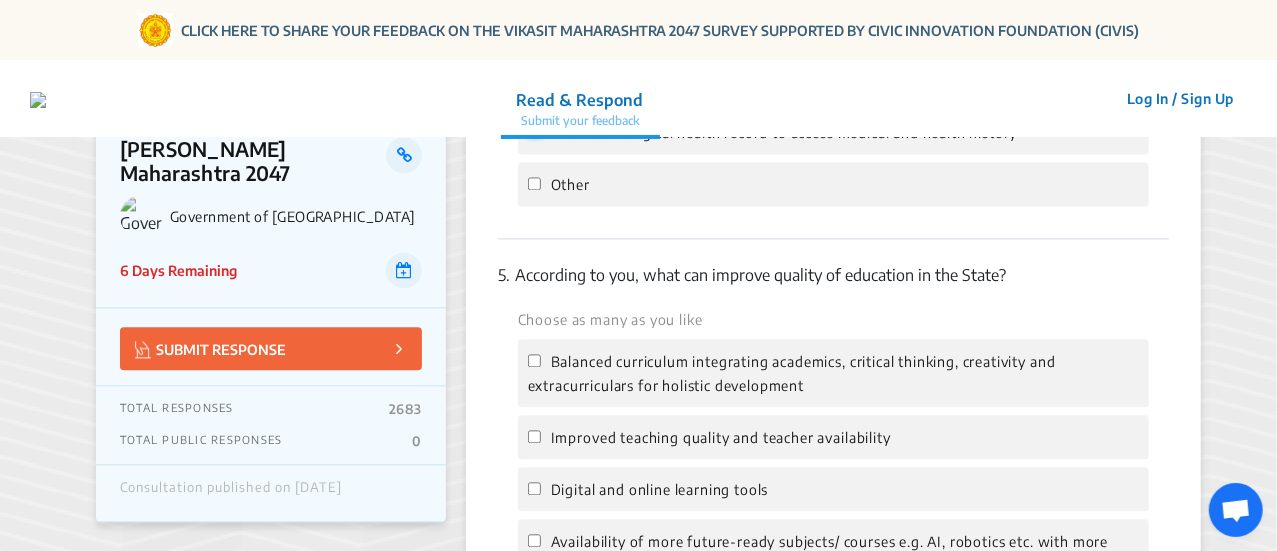 scroll, scrollTop: 2100, scrollLeft: 0, axis: vertical 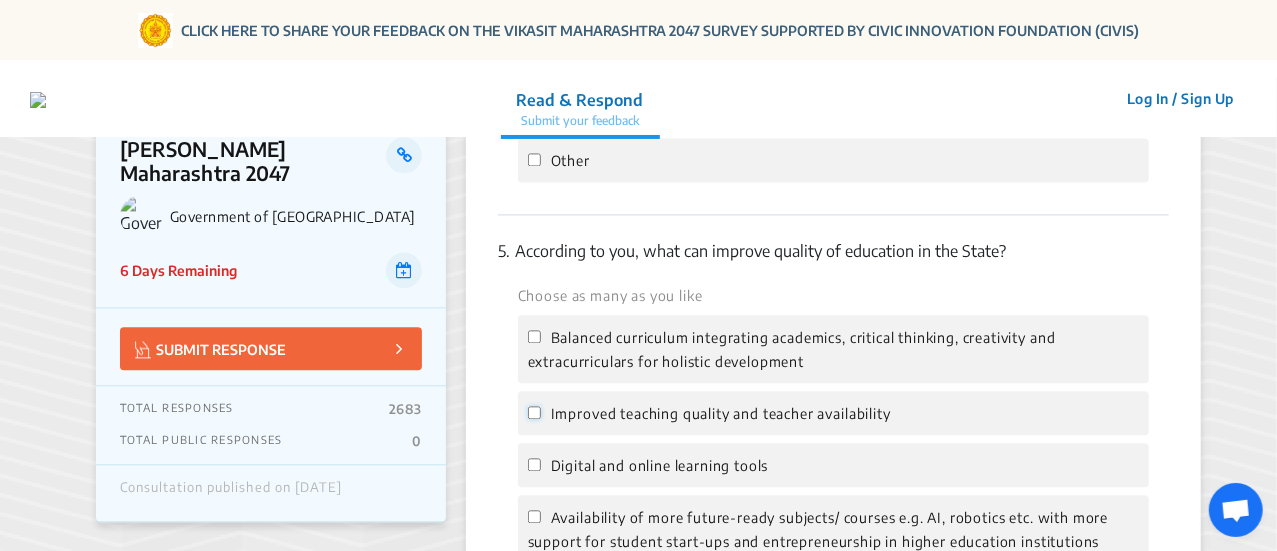 click on "Improved teaching quality and teacher availability" 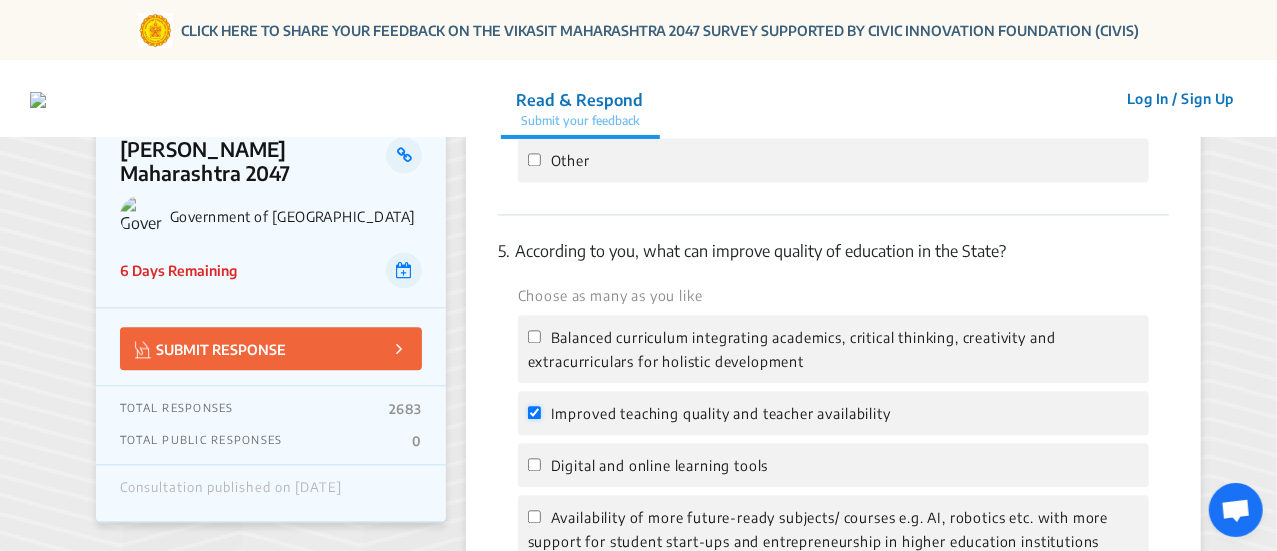 checkbox on "true" 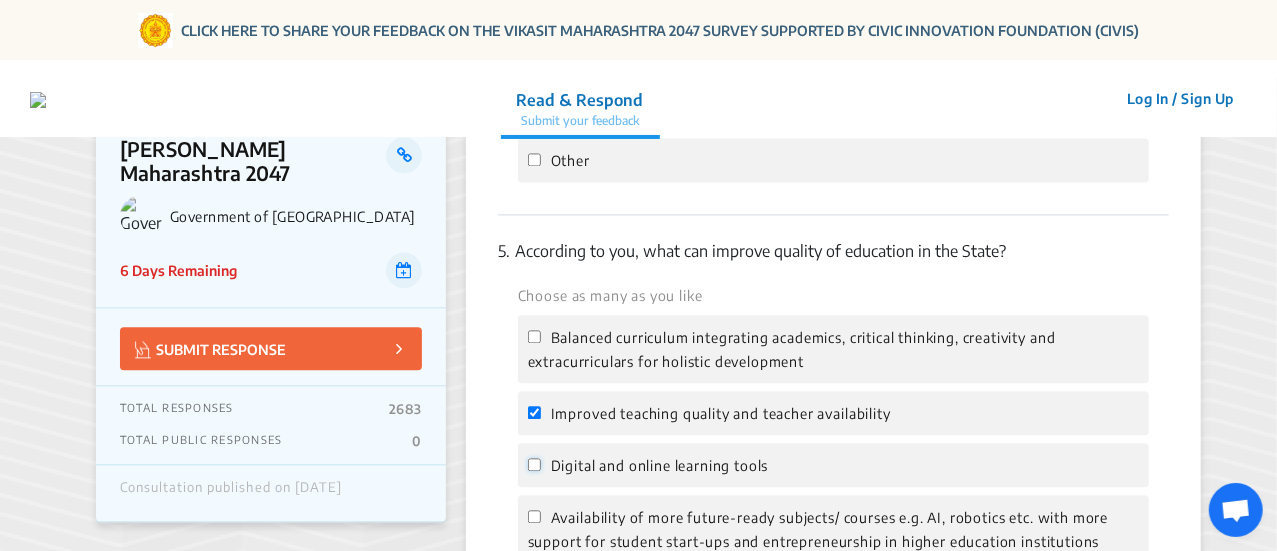 click on "Digital and online learning tools" 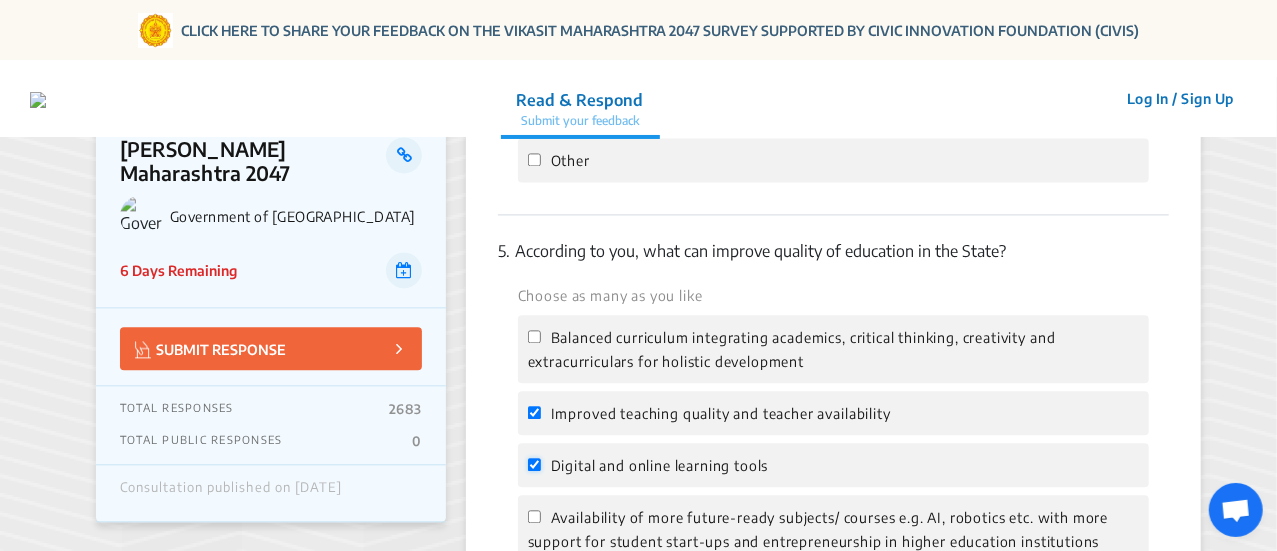 checkbox on "true" 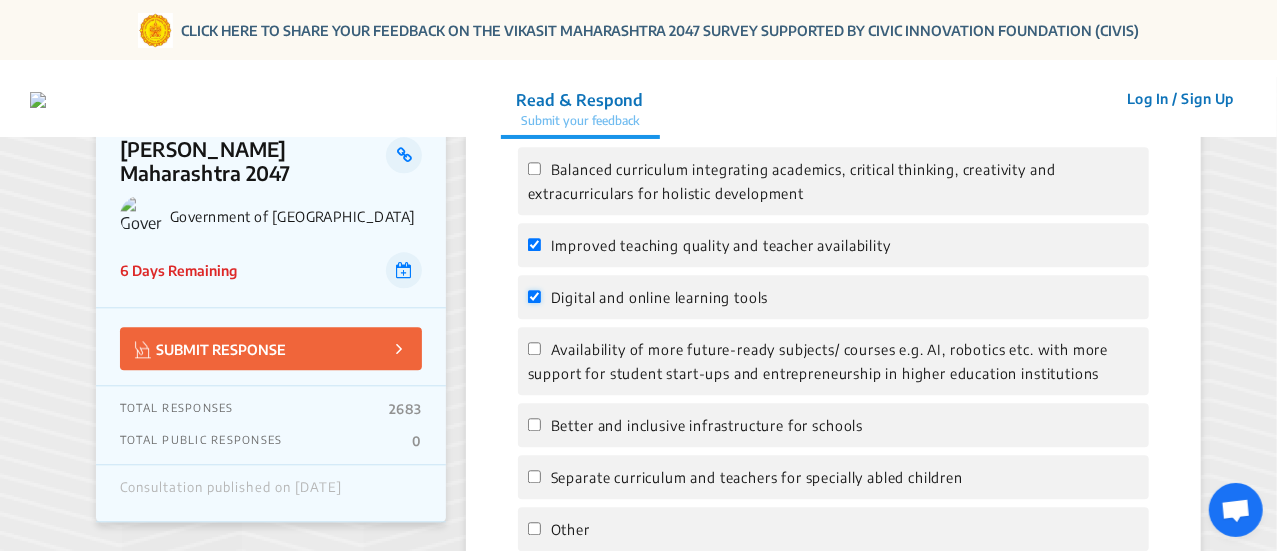 scroll, scrollTop: 2300, scrollLeft: 0, axis: vertical 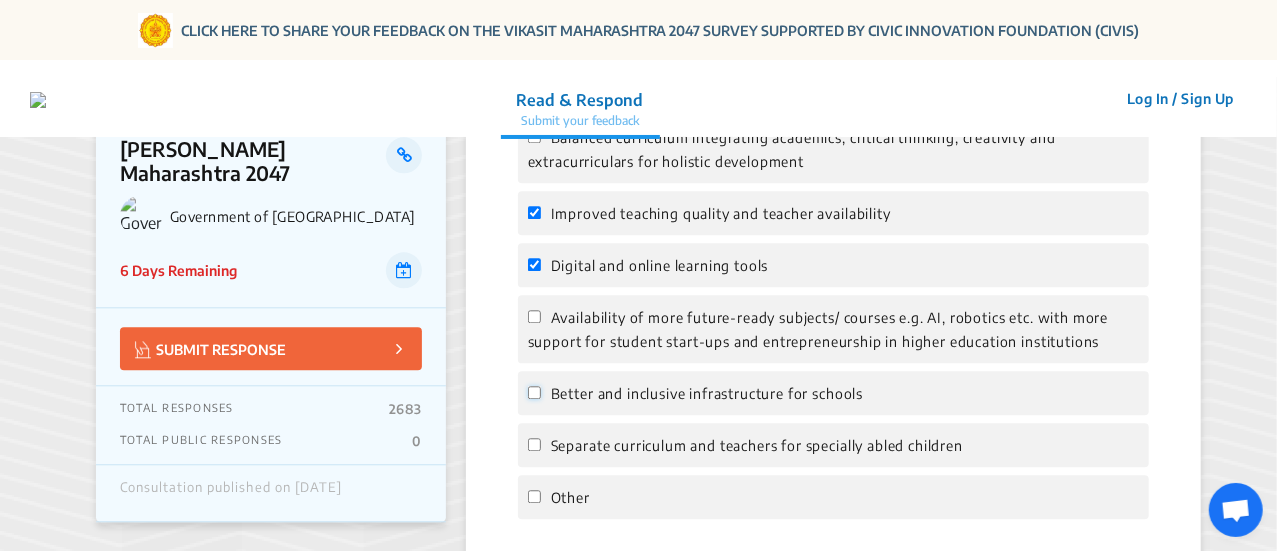 click on "Better and inclusive infrastructure for schools" 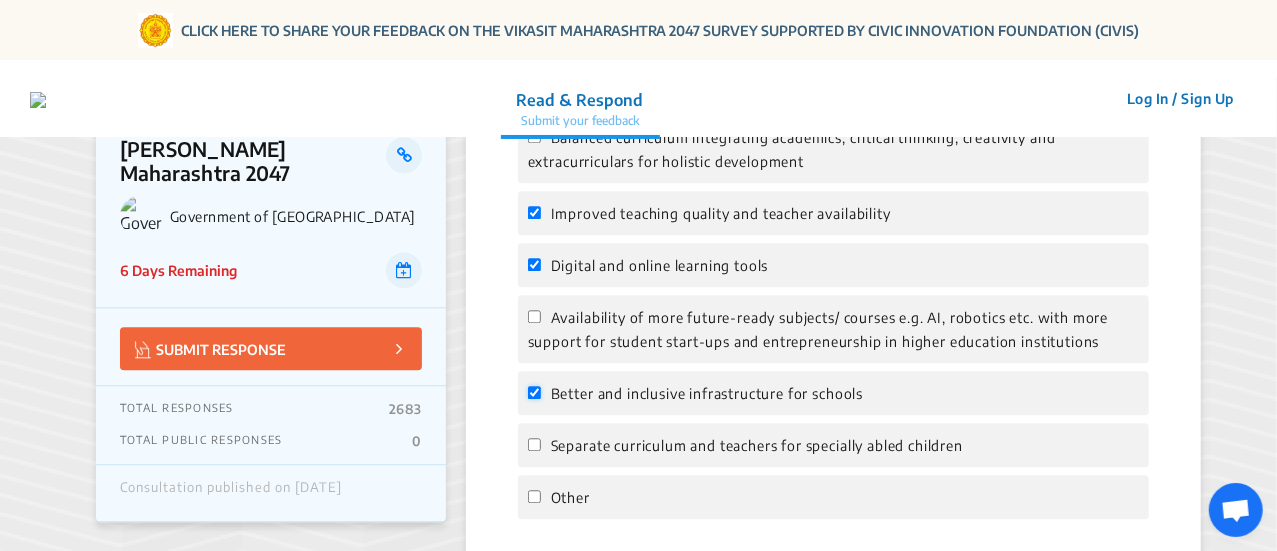 checkbox on "true" 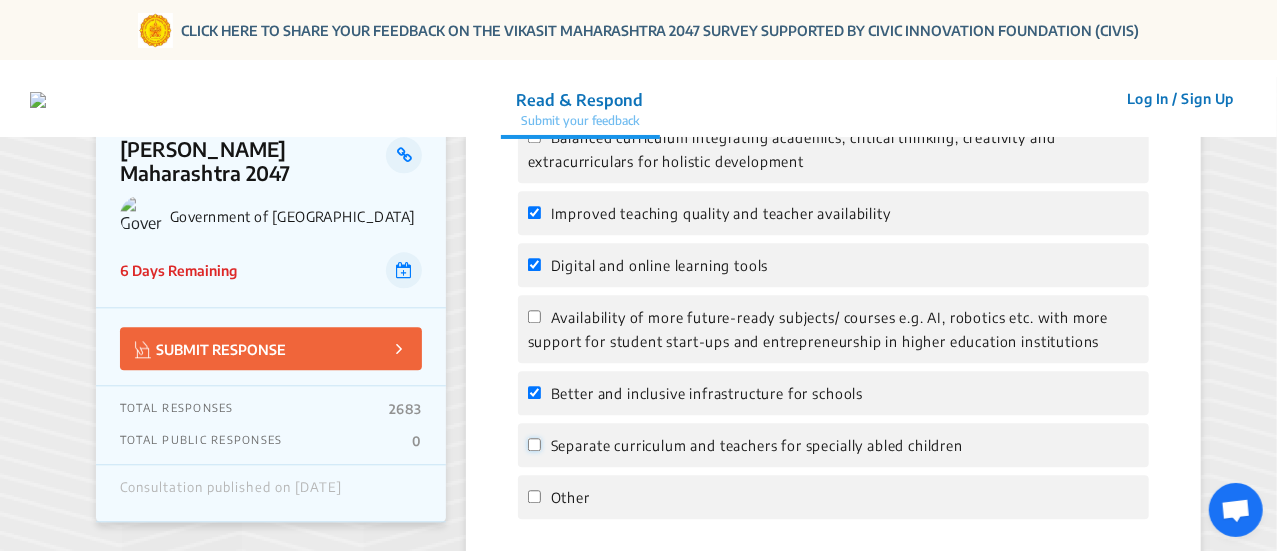 click on "Separate curriculum and teachers for specially abled children" 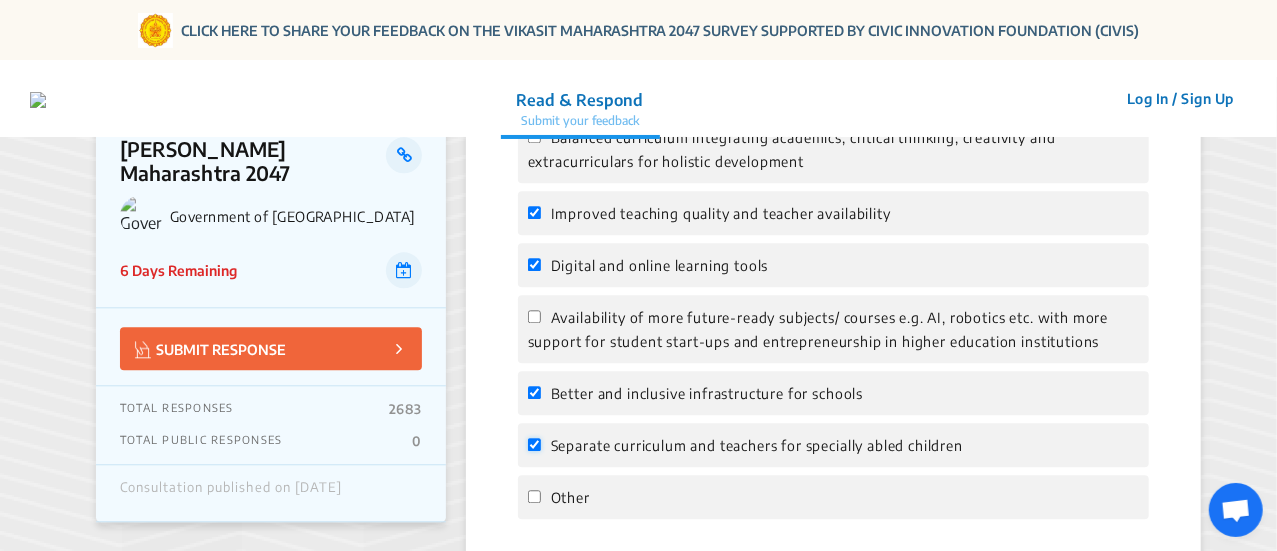 checkbox on "true" 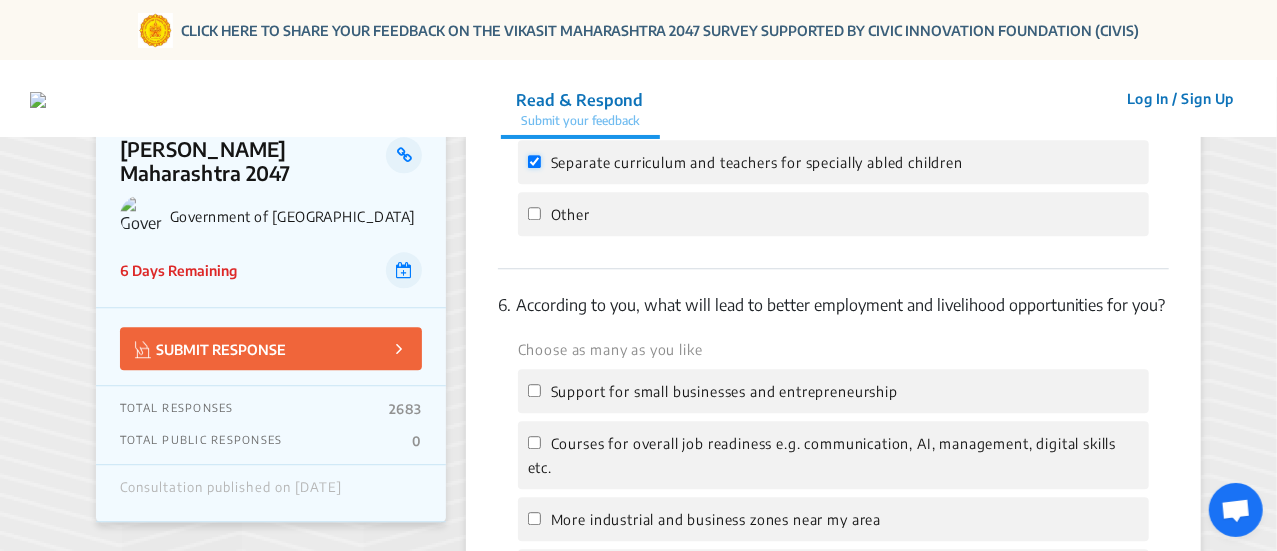 scroll, scrollTop: 2600, scrollLeft: 0, axis: vertical 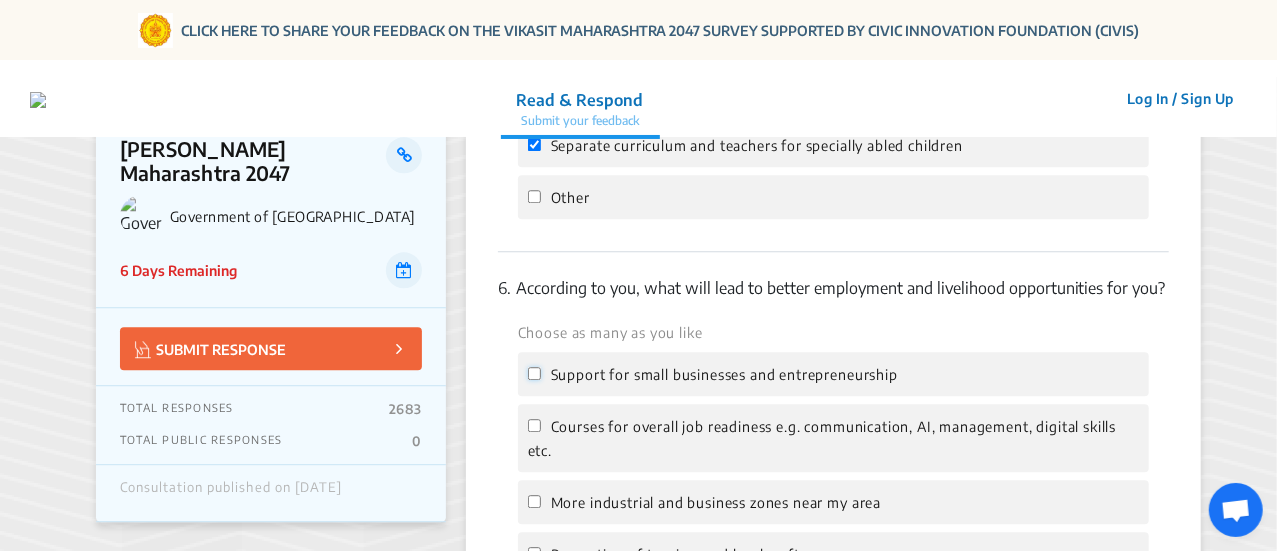 click on "Support for small businesses and entrepreneurship" 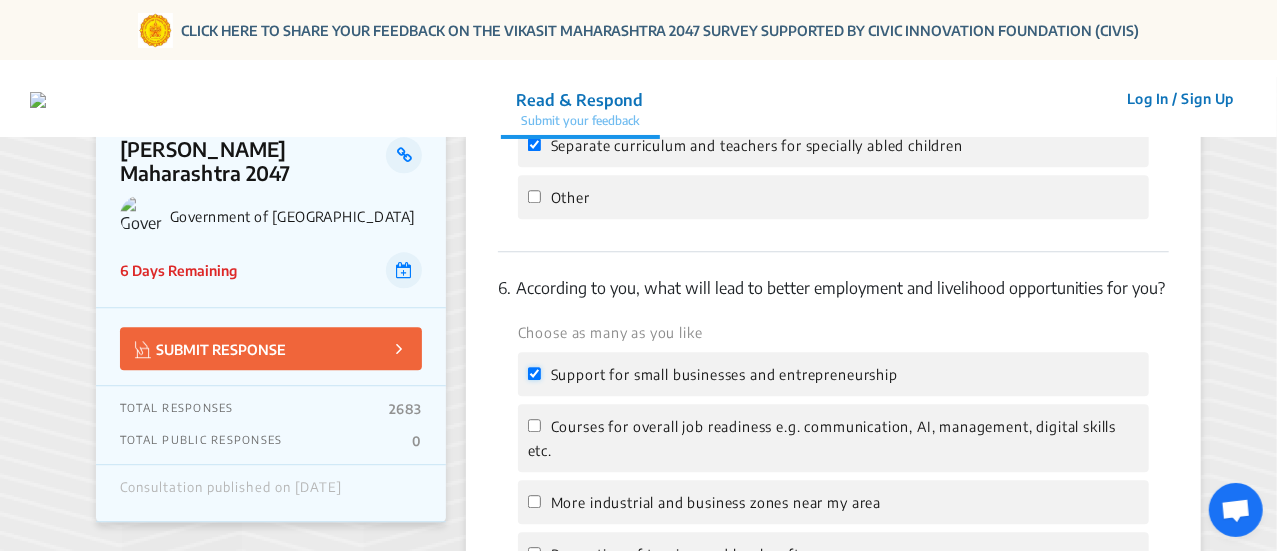 checkbox on "true" 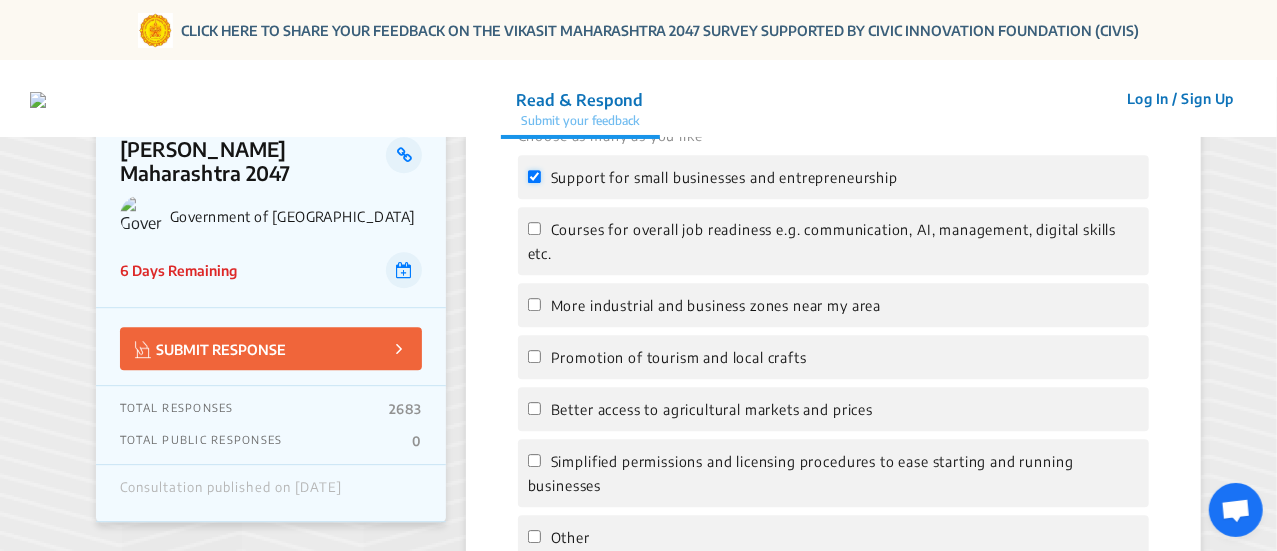 scroll, scrollTop: 2800, scrollLeft: 0, axis: vertical 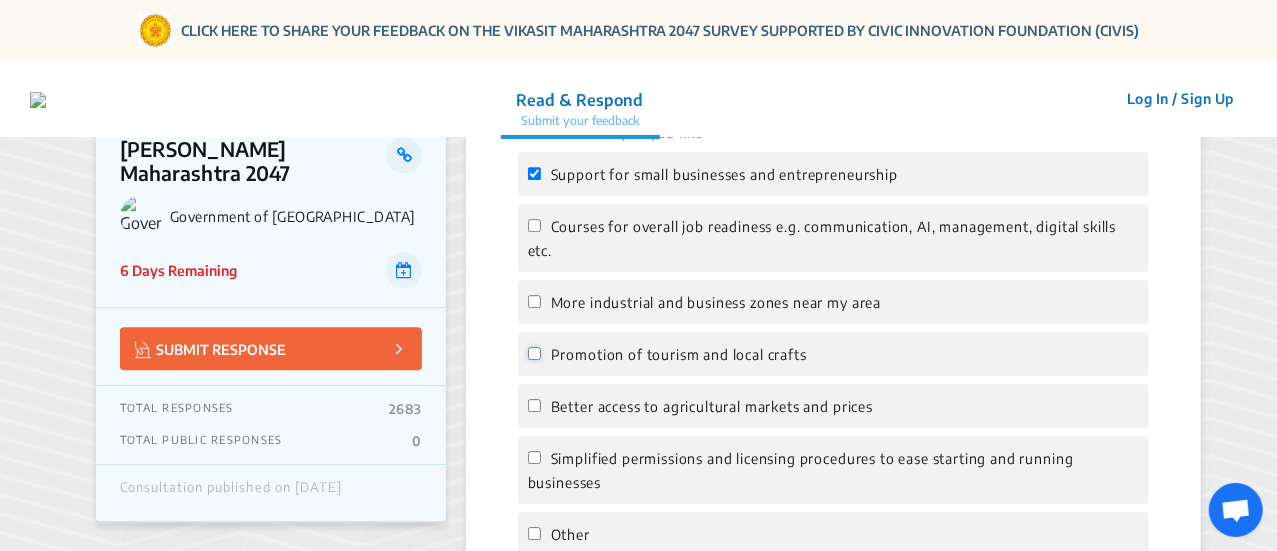 click on "Promotion of tourism and local crafts" 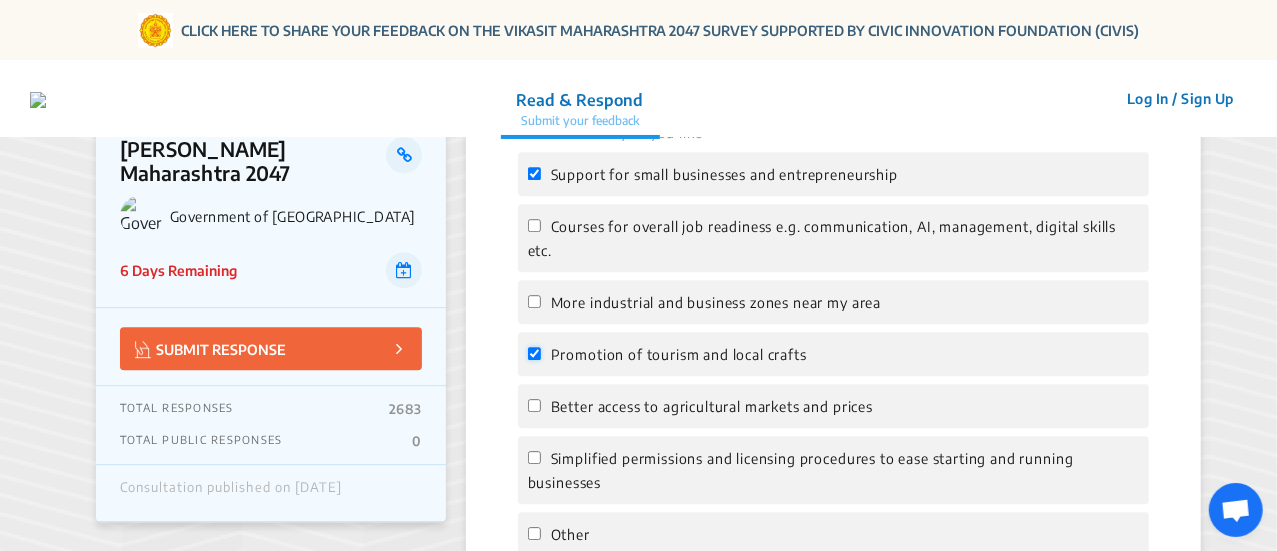 checkbox on "true" 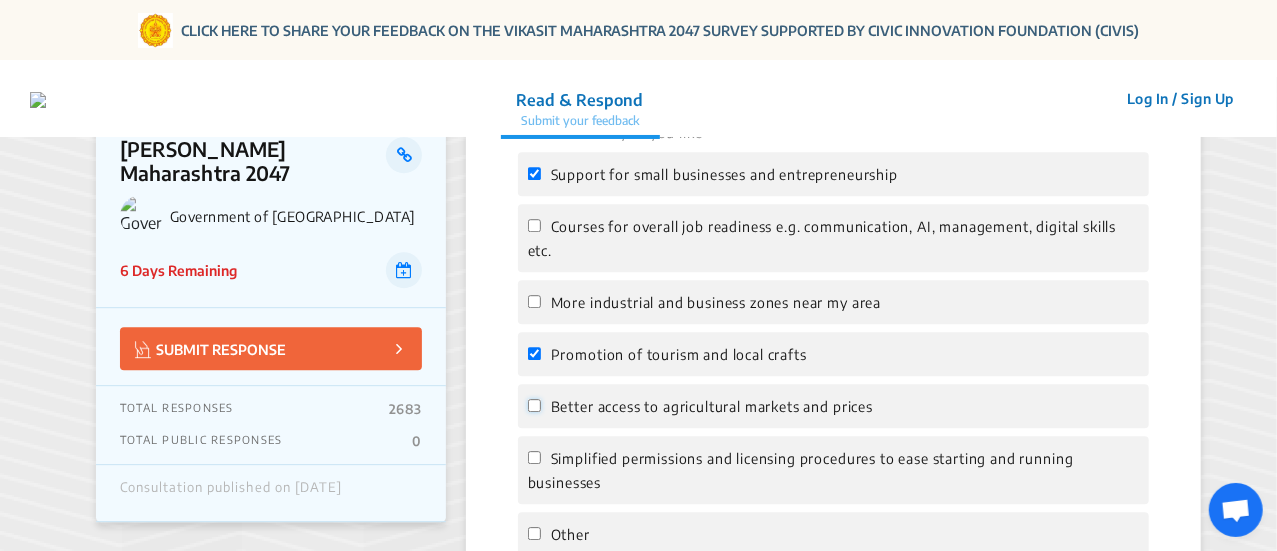 click on "Better access to agricultural markets and prices" 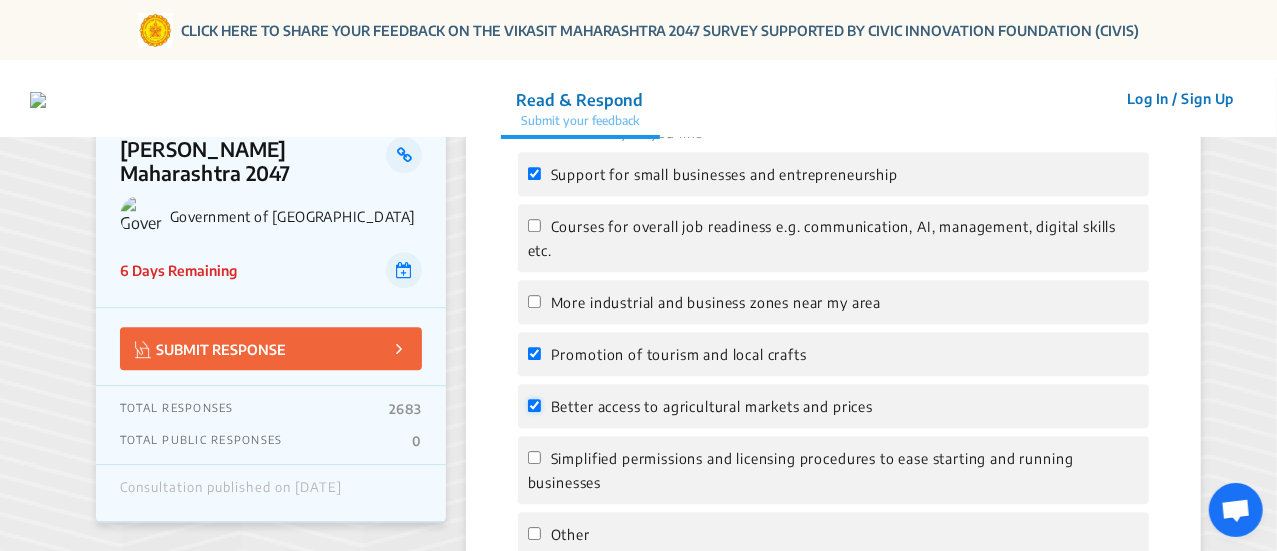 checkbox on "true" 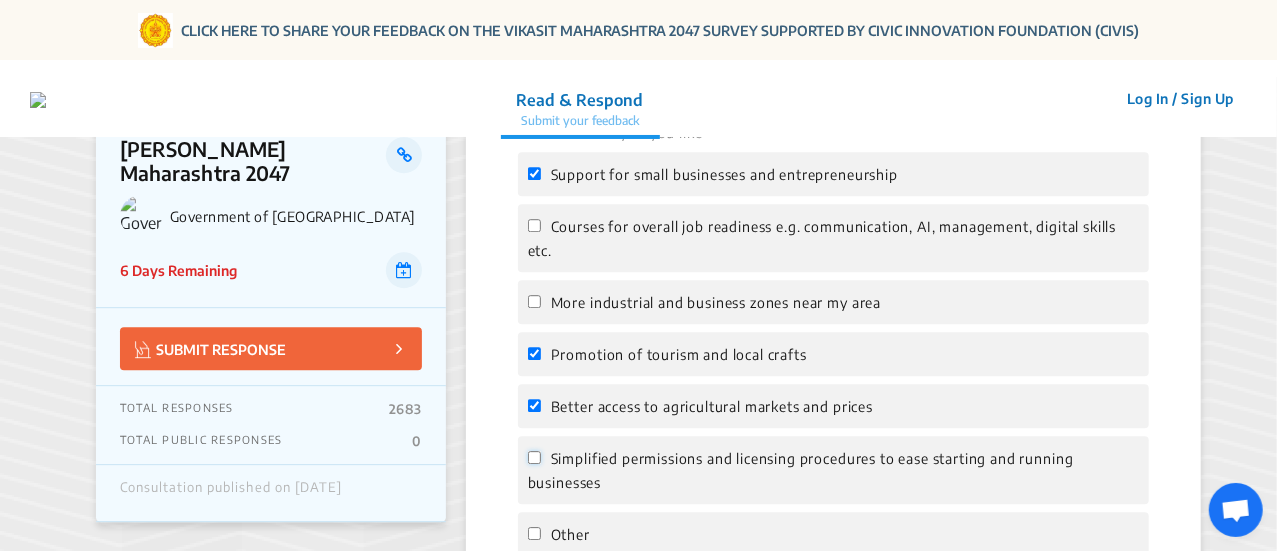 click on "Simplified permissions and licensing procedures to ease starting and running businesses" 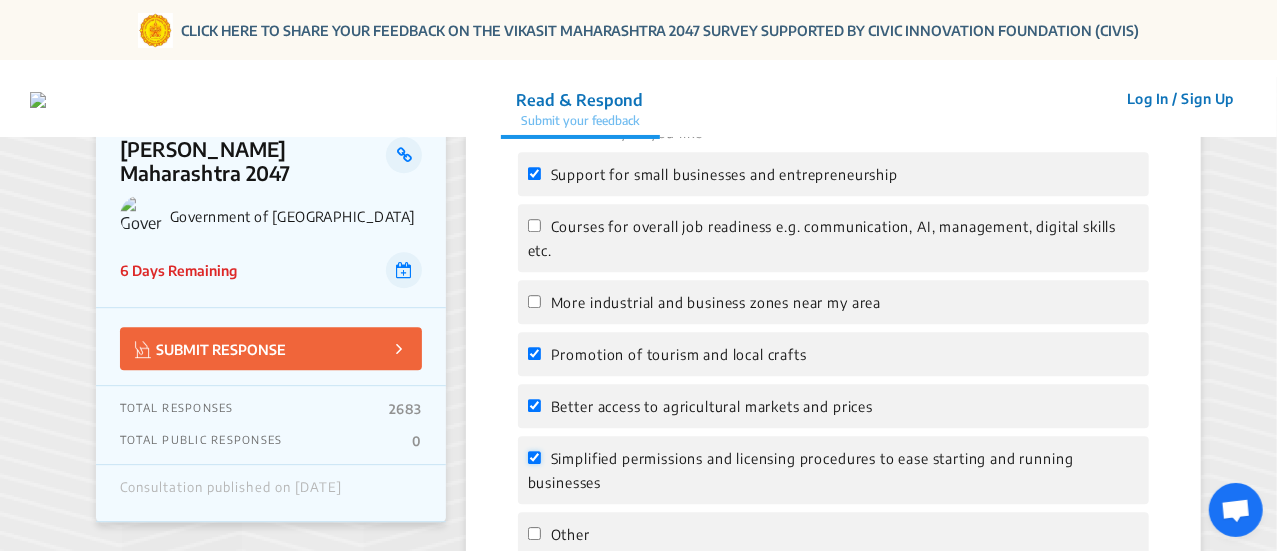 checkbox on "true" 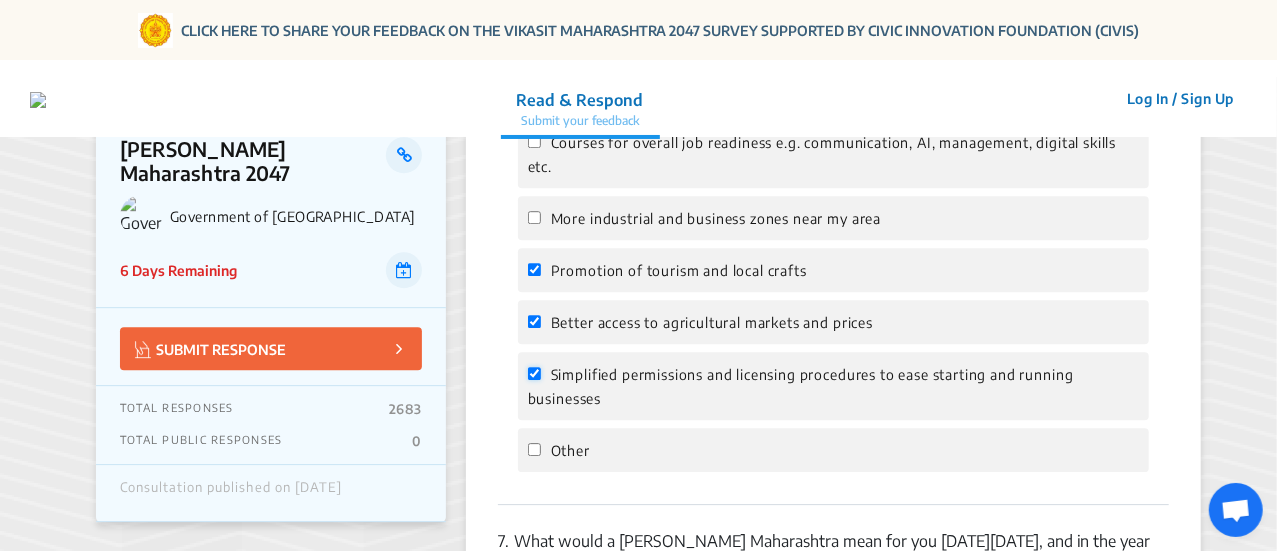 scroll, scrollTop: 3100, scrollLeft: 0, axis: vertical 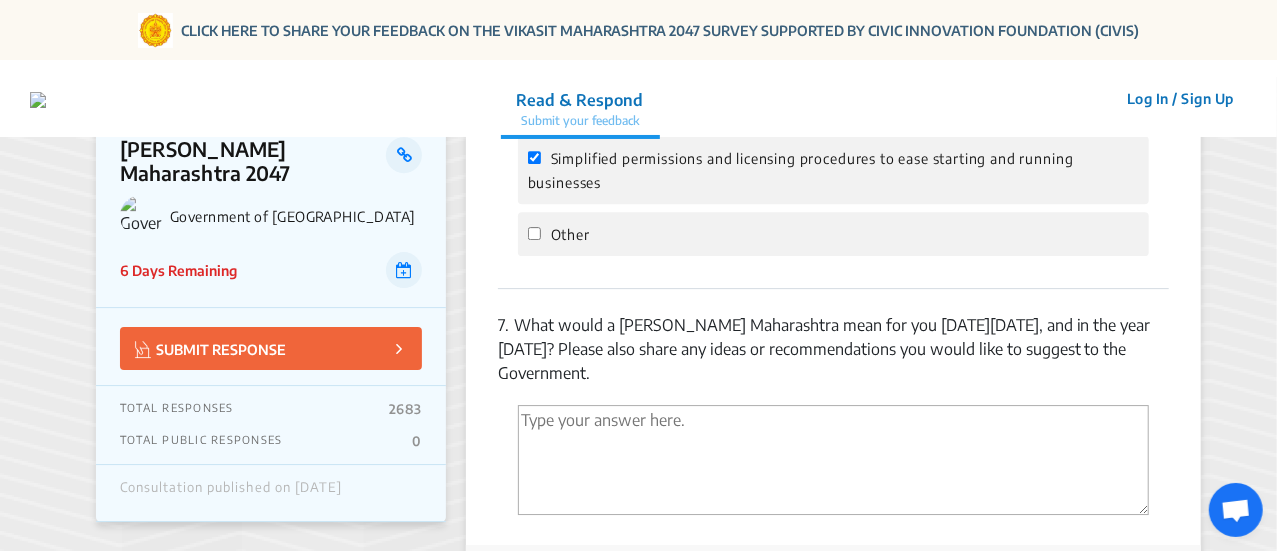 drag, startPoint x: 520, startPoint y: 295, endPoint x: 1179, endPoint y: 318, distance: 659.40125 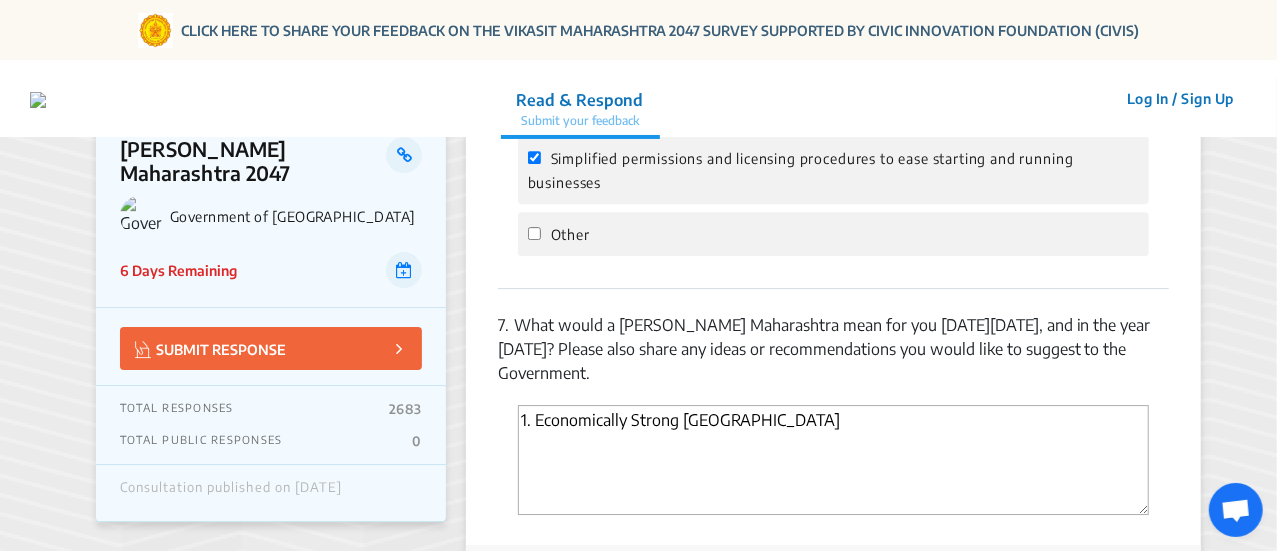 click on "1. Economically Strong [GEOGRAPHIC_DATA]" at bounding box center (833, 460) 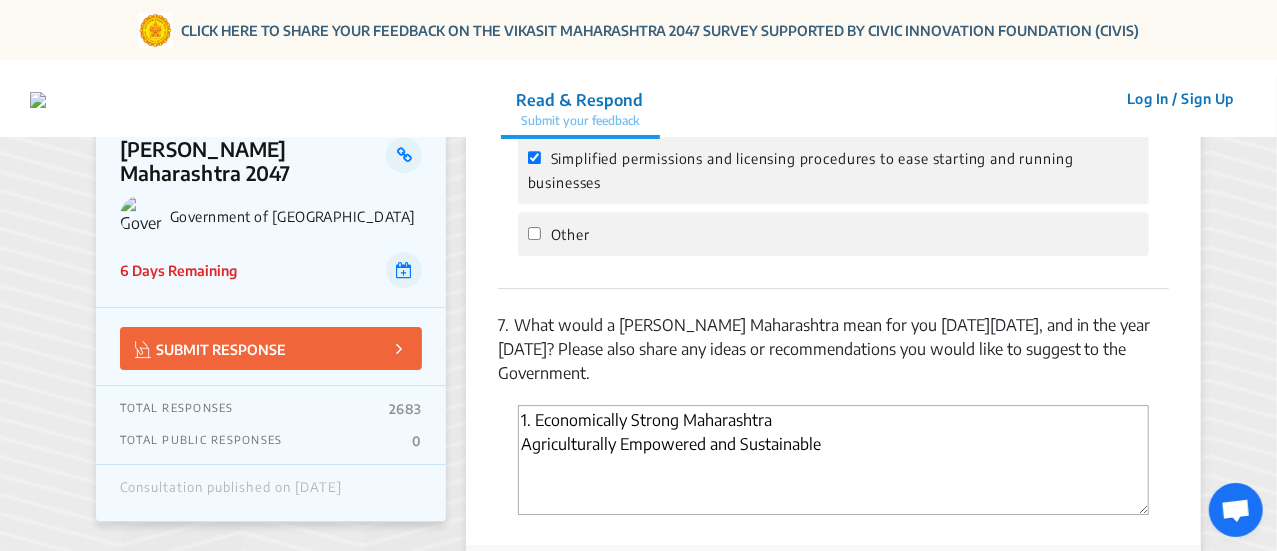 click on "1. Economically Strong Maharashtra
Agriculturally Empowered and Sustainable" at bounding box center (833, 460) 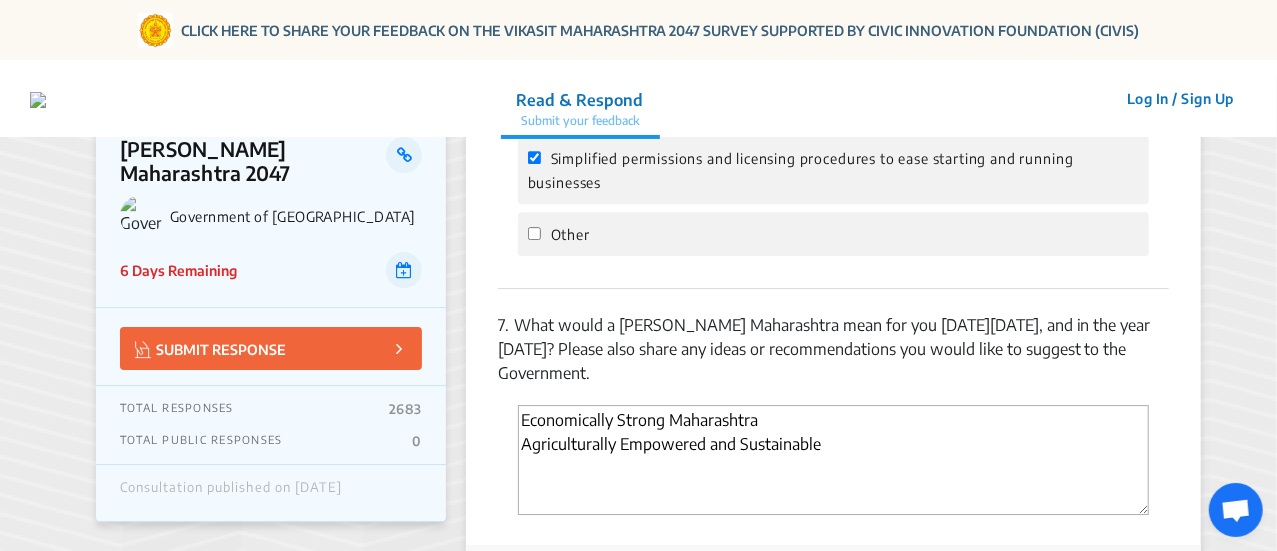 click on "Economically Strong Maharashtra
Agriculturally Empowered and Sustainable" at bounding box center (833, 460) 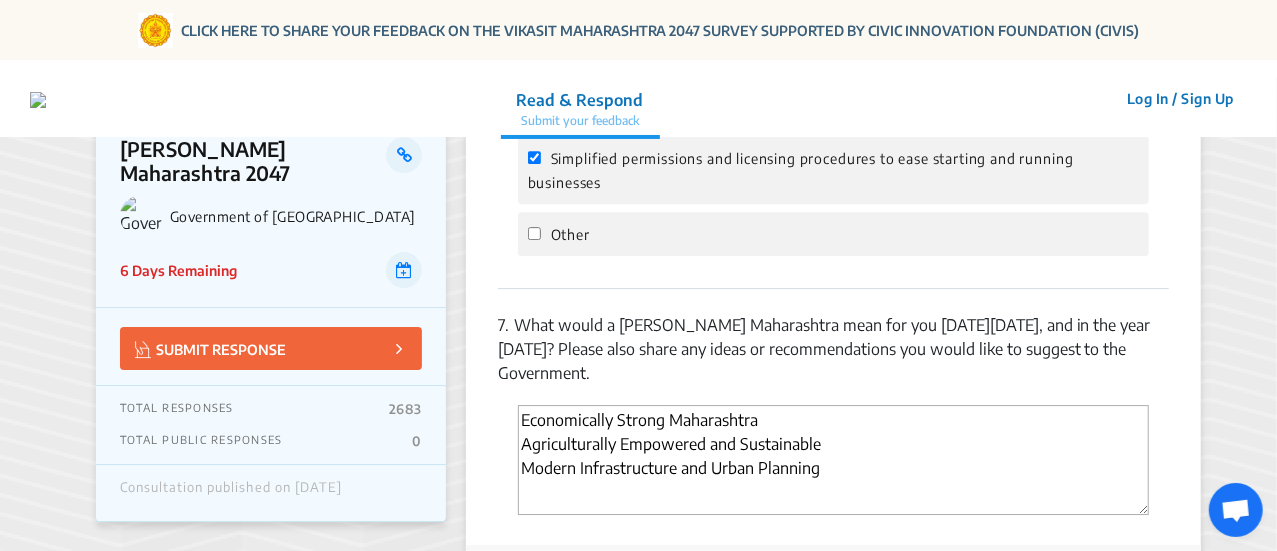 click on "Economically Strong Maharashtra
Agriculturally Empowered and Sustainable
Modern Infrastructure and Urban Planning" at bounding box center (833, 460) 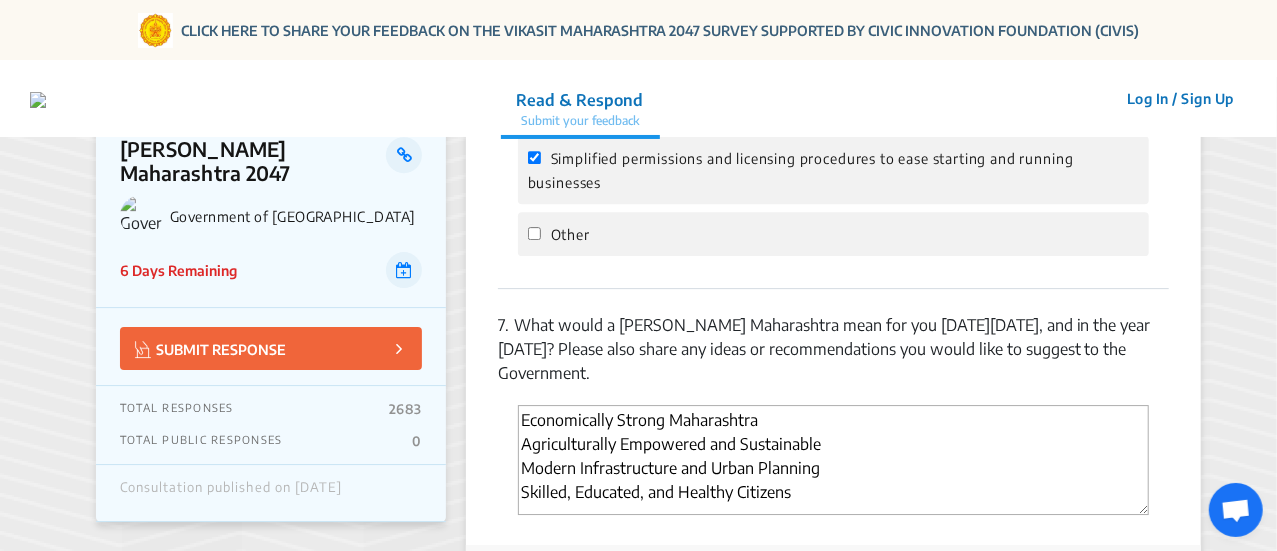 scroll, scrollTop: 12, scrollLeft: 0, axis: vertical 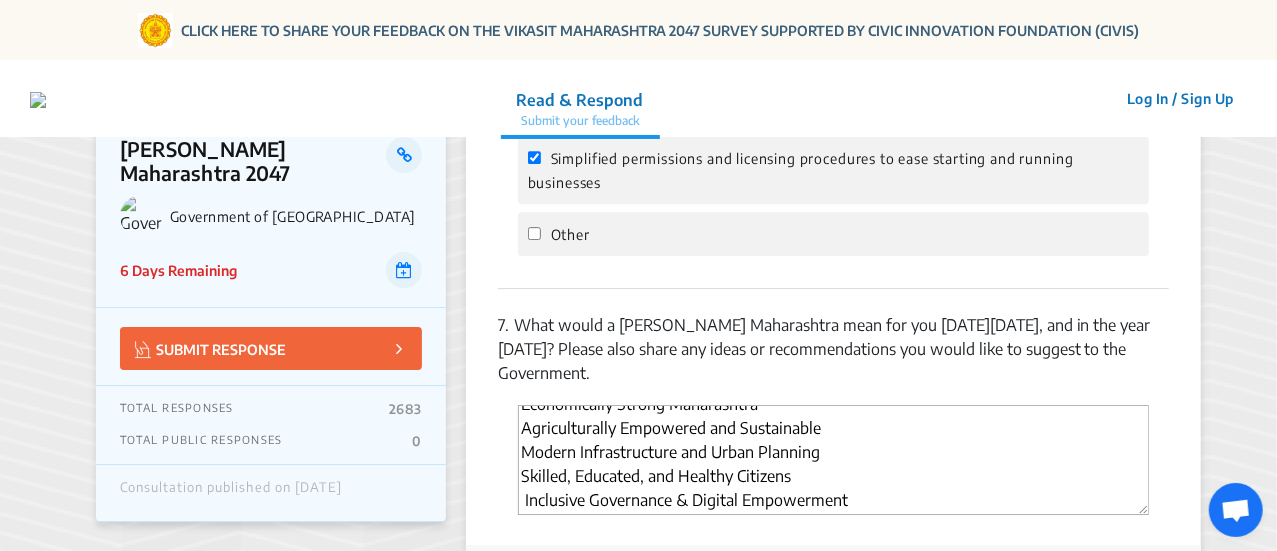 click on "Economically Strong Maharashtra
Agriculturally Empowered and Sustainable
Modern Infrastructure and Urban Planning
Skilled, Educated, and Healthy Citizens
Inclusive Governance & Digital Empowerment" at bounding box center (833, 460) 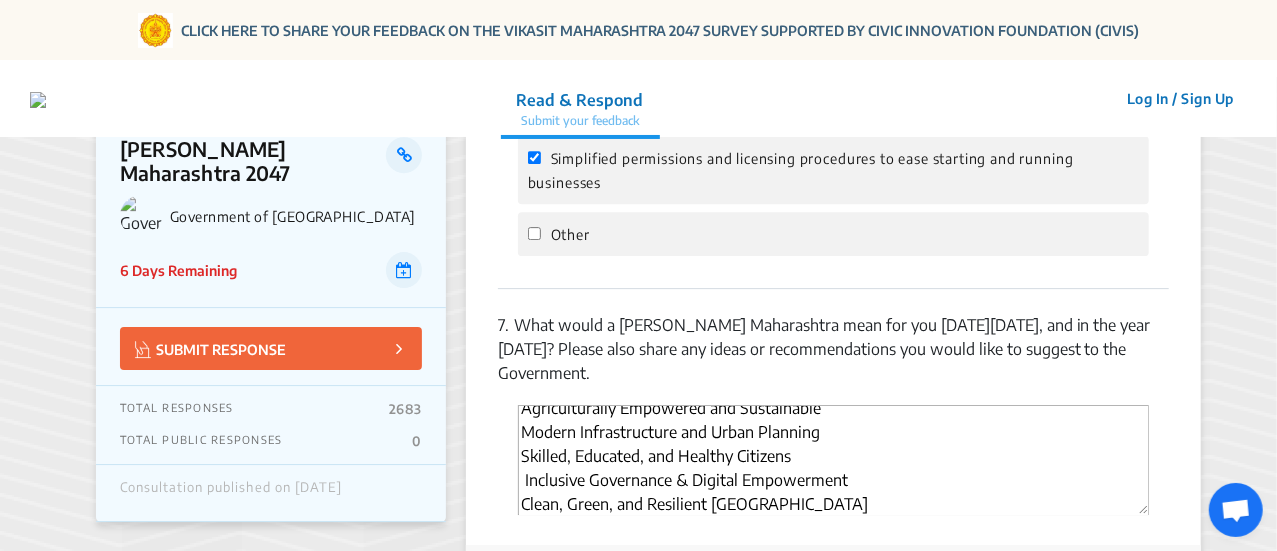 scroll, scrollTop: 60, scrollLeft: 0, axis: vertical 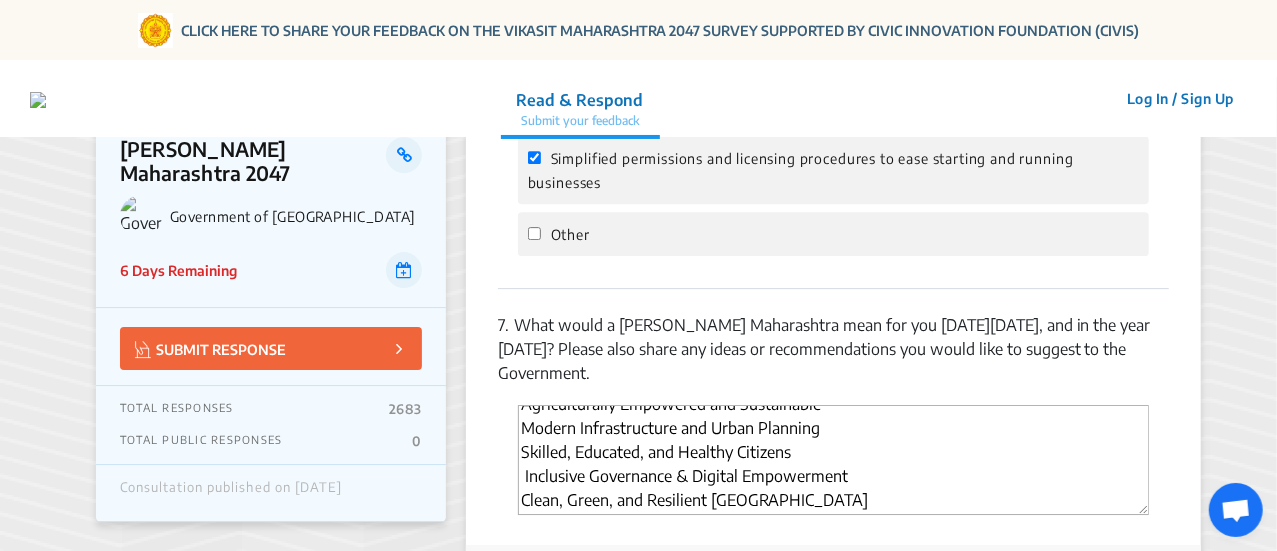 paste on "Culturally Rooted, Globally Connected" 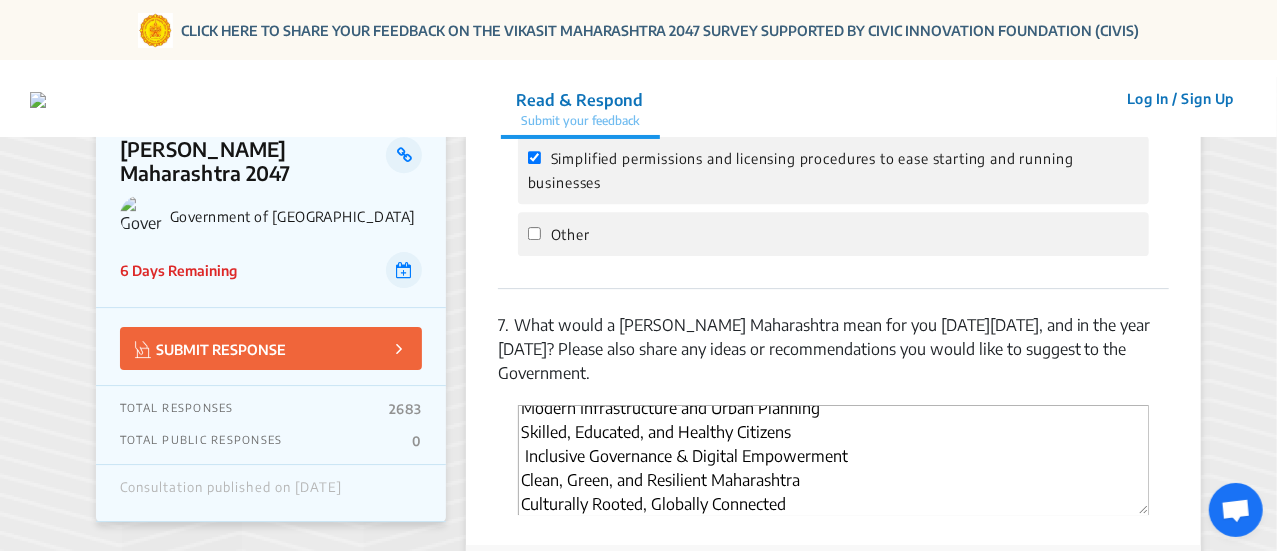 scroll, scrollTop: 84, scrollLeft: 0, axis: vertical 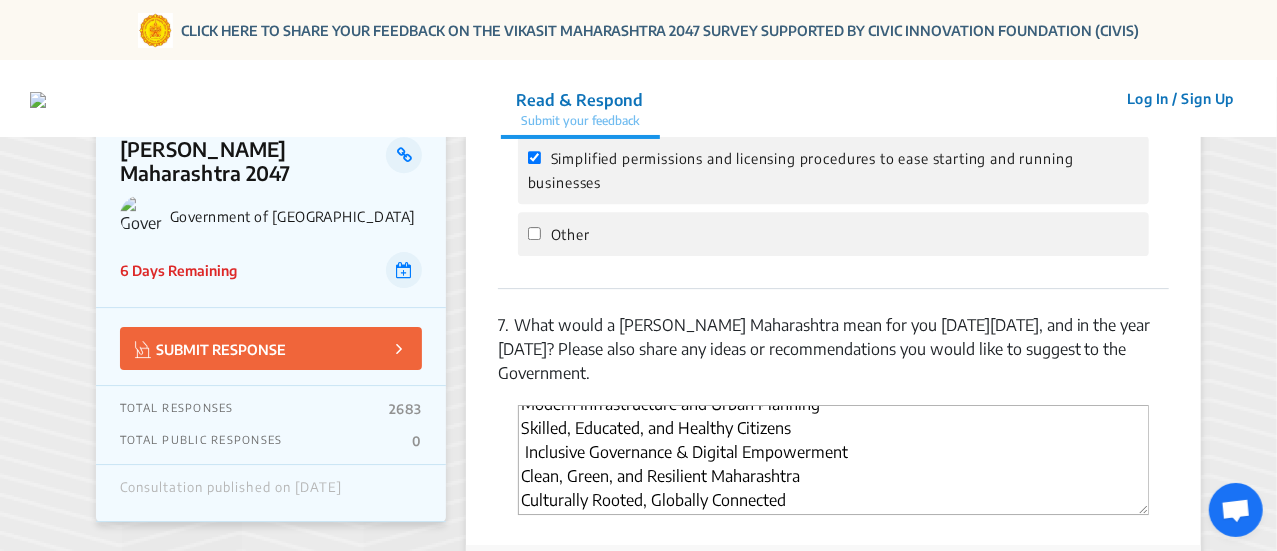 click on "Economically Strong Maharashtra
Agriculturally Empowered and Sustainable
Modern Infrastructure and Urban Planning
Skilled, Educated, and Healthy Citizens
Inclusive Governance & Digital Empowerment
Clean, Green, and Resilient Maharashtra
Culturally Rooted, Globally Connected" at bounding box center (833, 460) 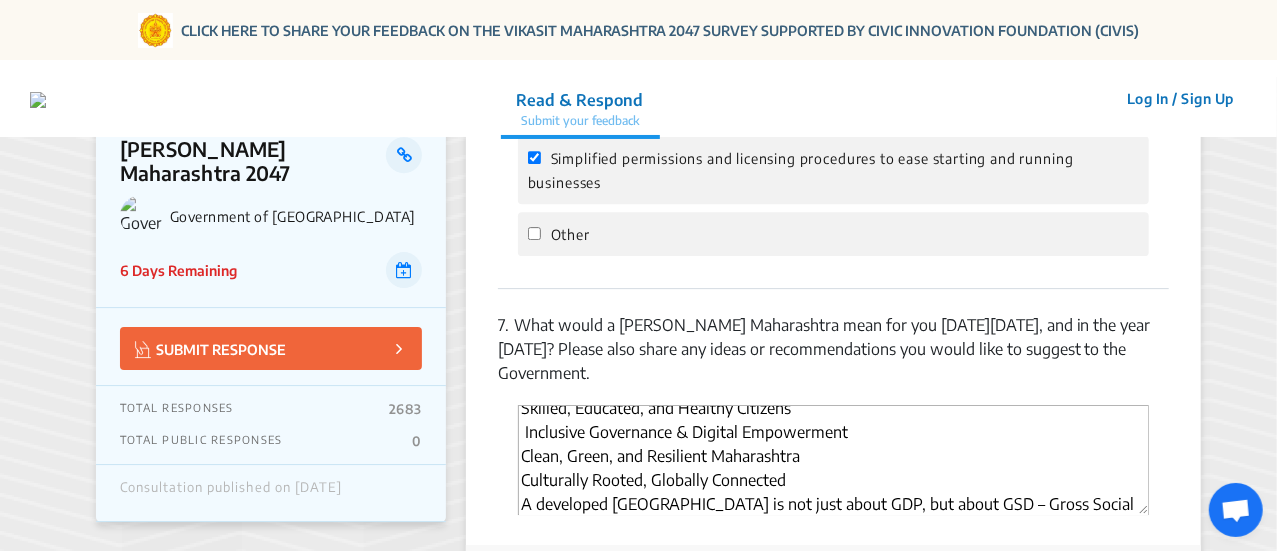 scroll, scrollTop: 132, scrollLeft: 0, axis: vertical 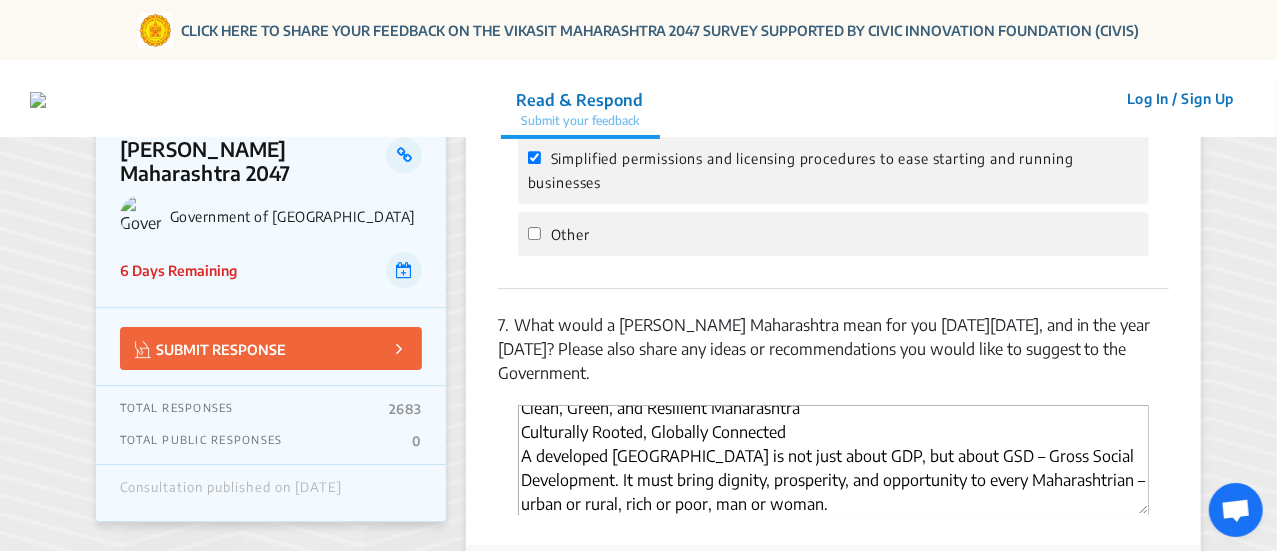 type on "Economically Strong Maharashtra
Agriculturally Empowered and Sustainable
Modern Infrastructure and Urban Planning
Skilled, Educated, and Healthy Citizens
Inclusive Governance & Digital Empowerment
Clean, Green, and Resilient Maharashtra
Culturally Rooted, Globally Connected
A developed [GEOGRAPHIC_DATA] is not just about GDP, but about GSD – Gross Social Development. It must bring dignity, prosperity, and opportunity to every Maharashtrian – urban or rural, rich or poor, man or woman." 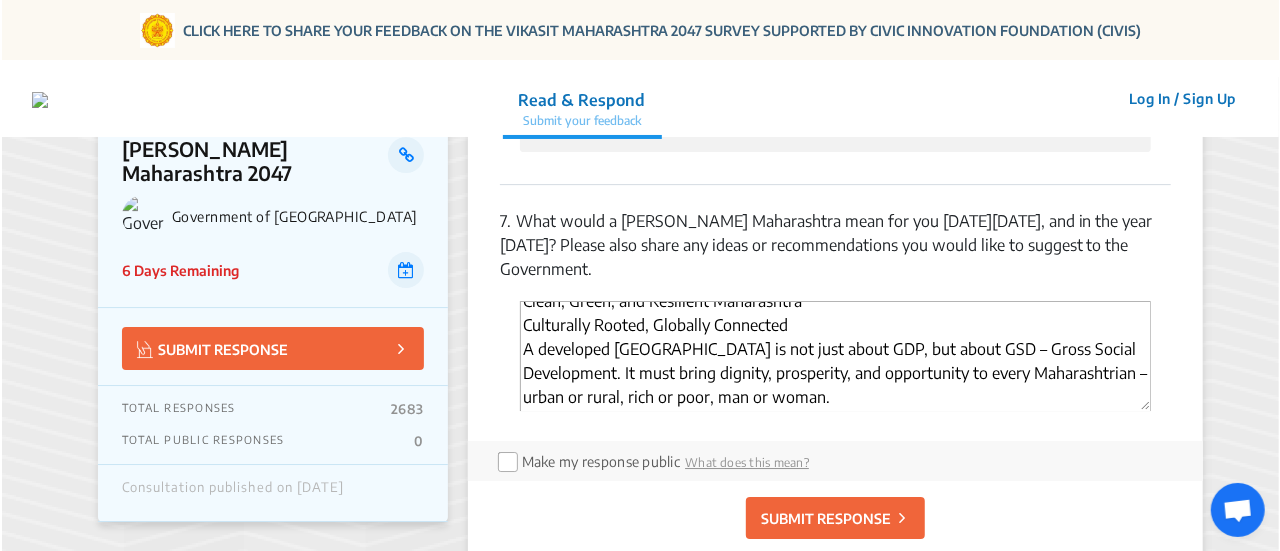 scroll, scrollTop: 3300, scrollLeft: 0, axis: vertical 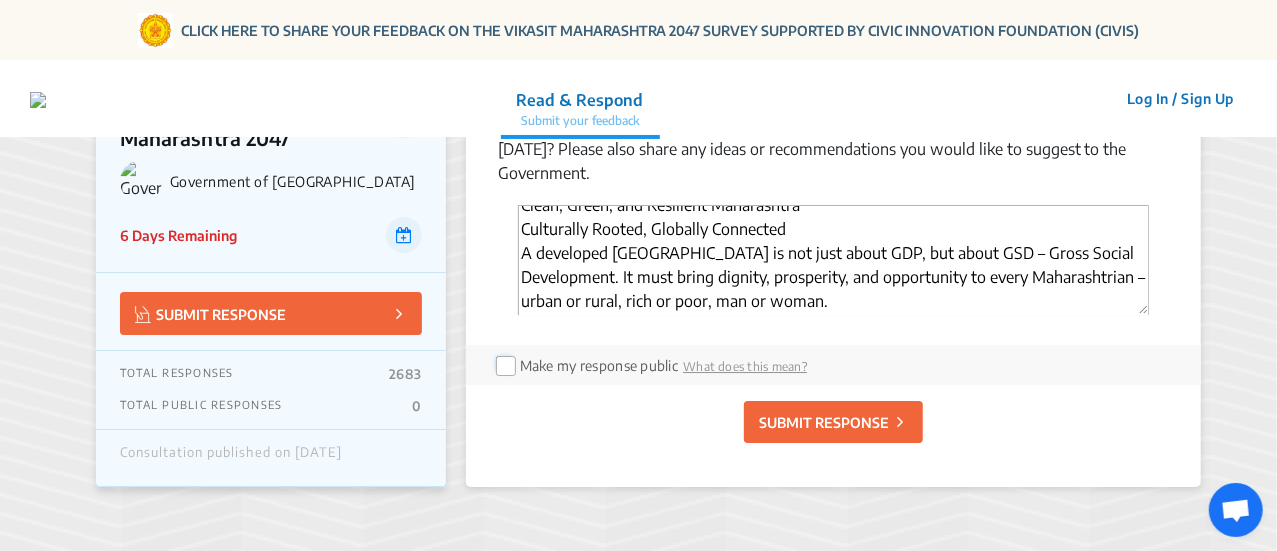 click 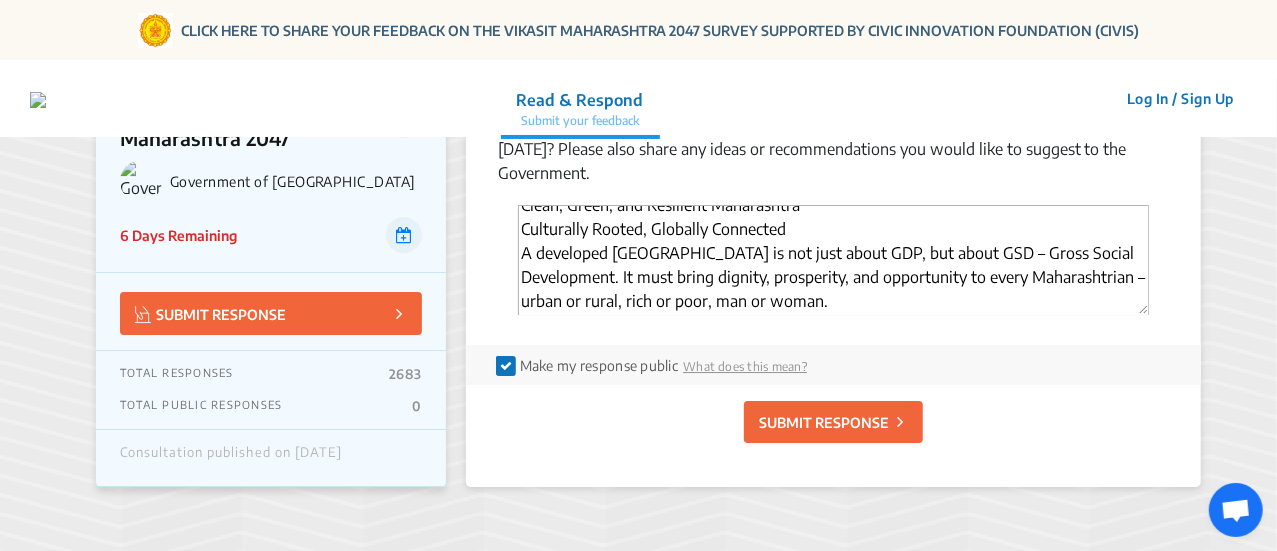 click on "SUBMIT RESPONSE" 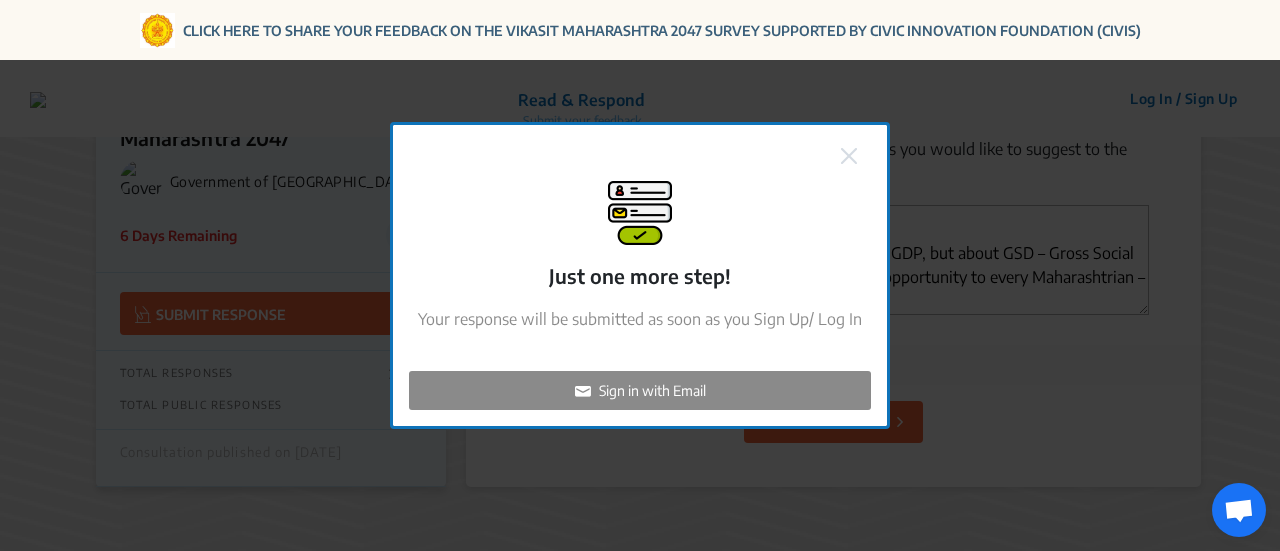 click on "Sign in with Email" 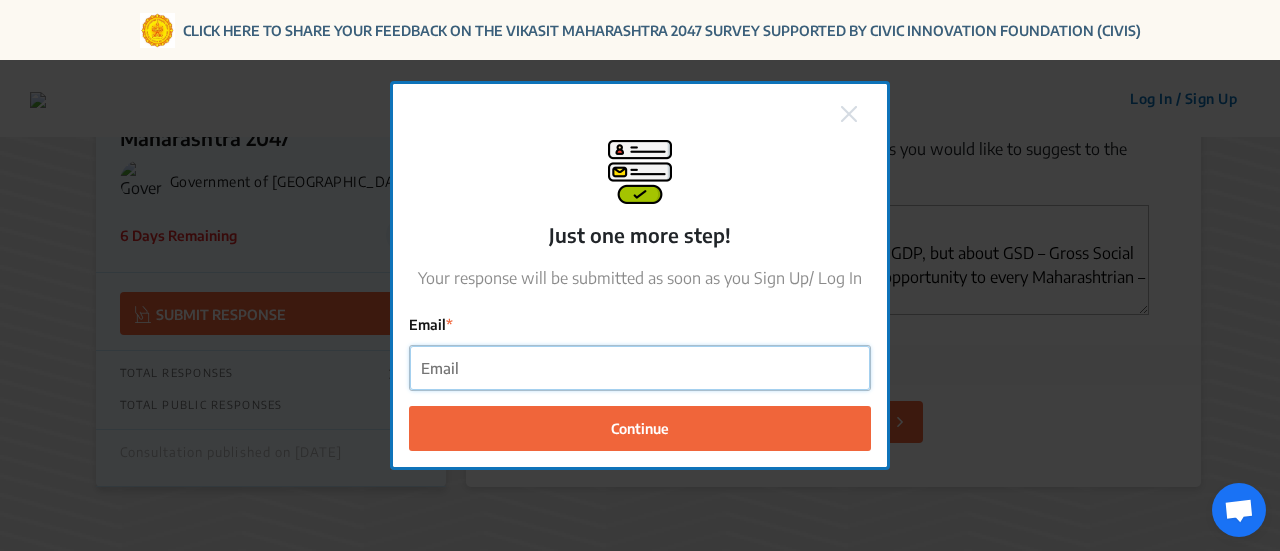 click on "Email" at bounding box center (640, 368) 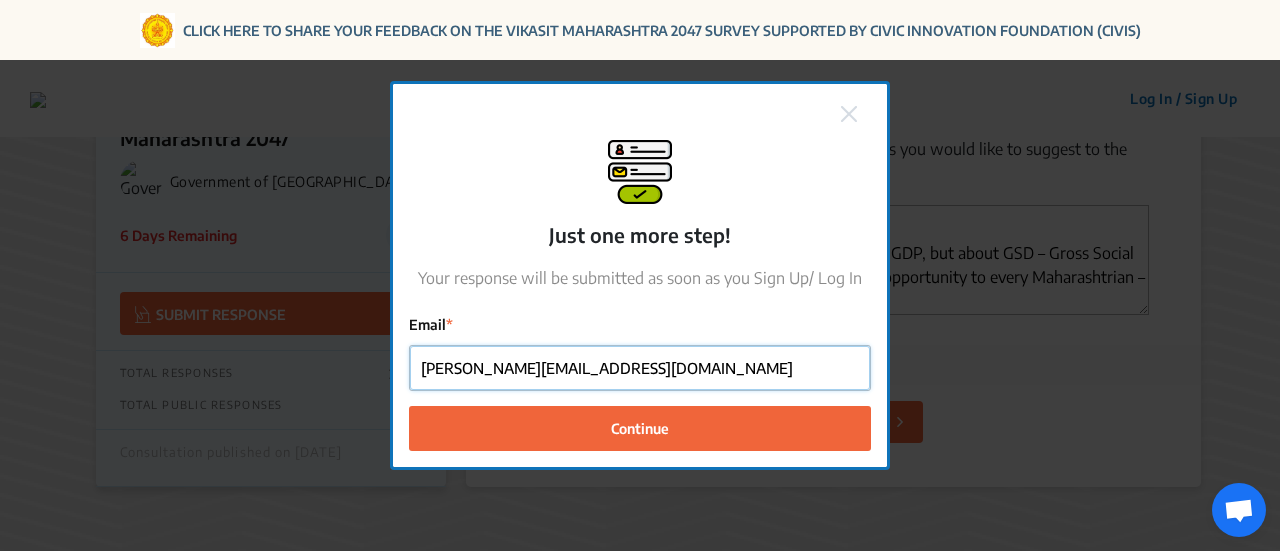 type on "[PERSON_NAME][EMAIL_ADDRESS][DOMAIN_NAME]" 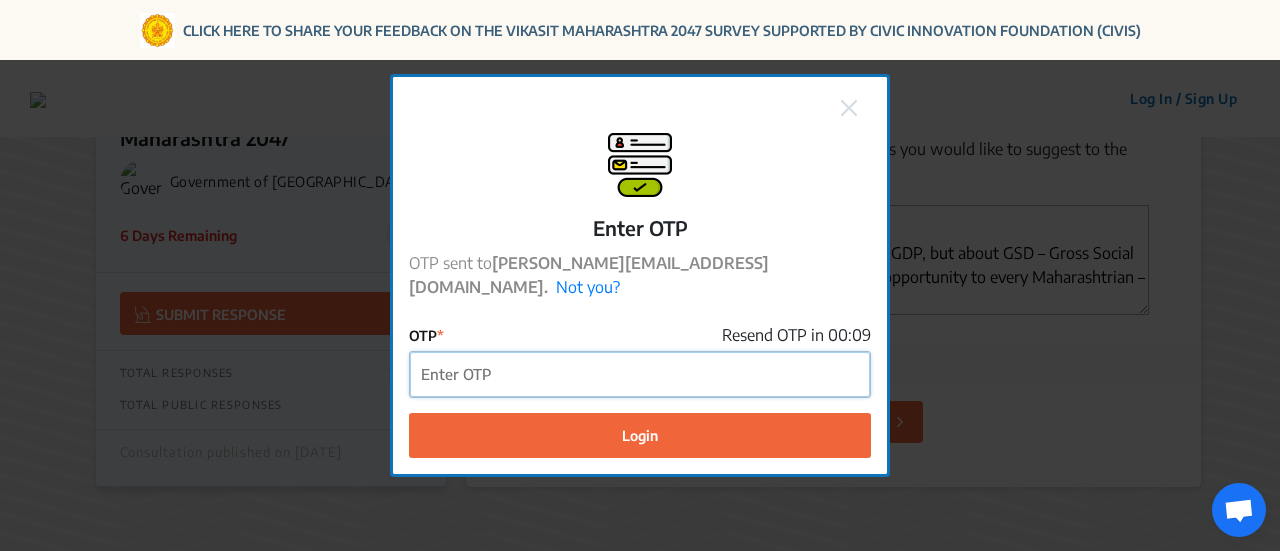 click on "OTP" at bounding box center [640, 374] 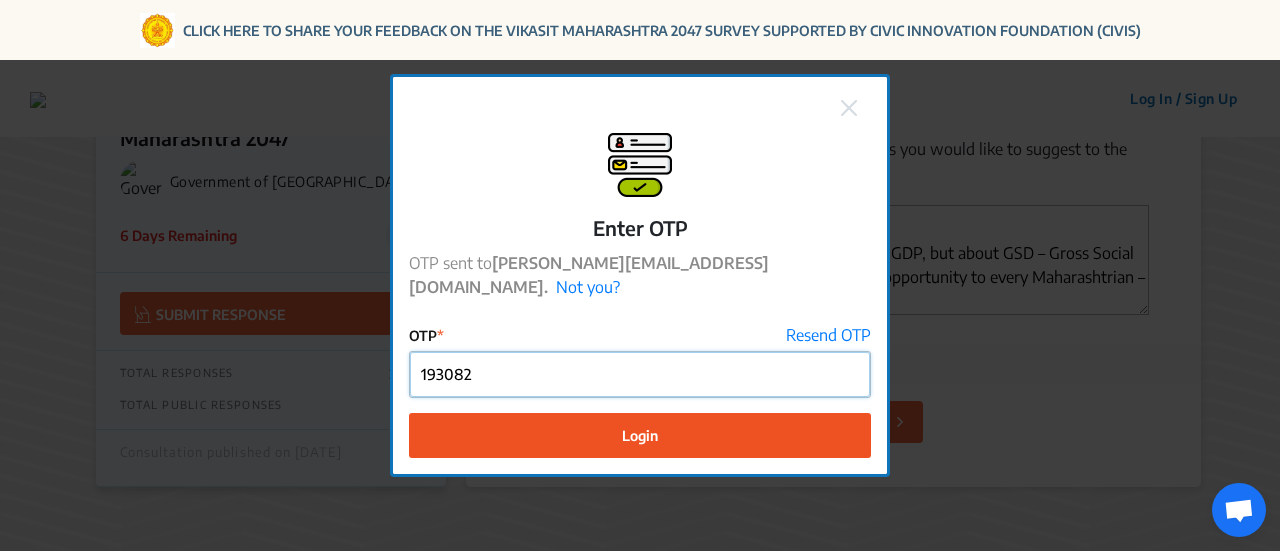 type on "193082" 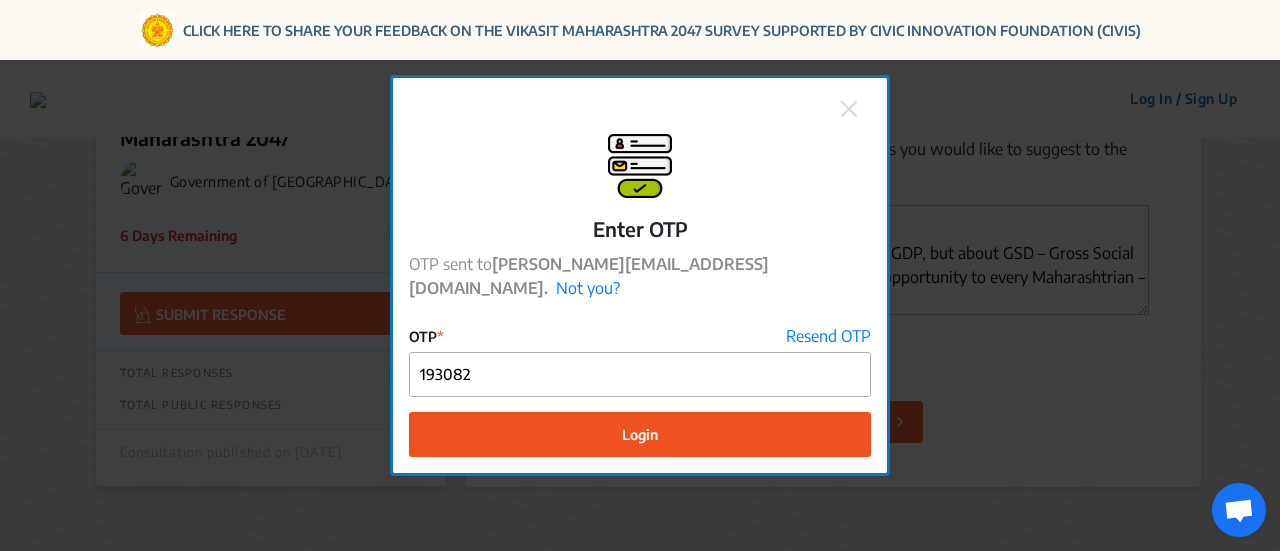 click on "Login" 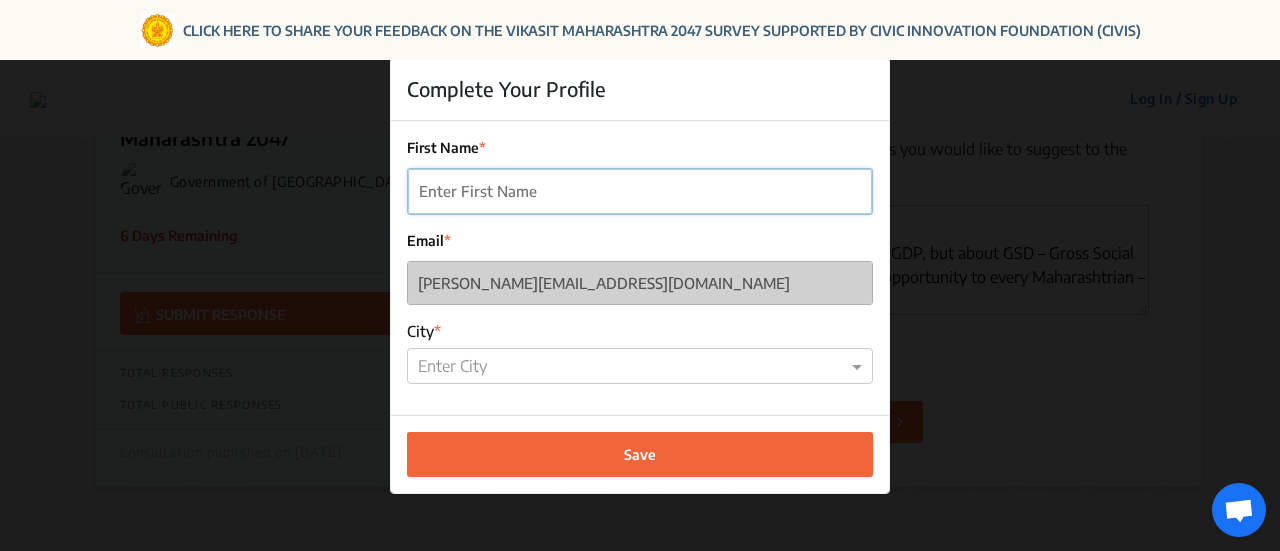 click on "First Name" at bounding box center [640, 191] 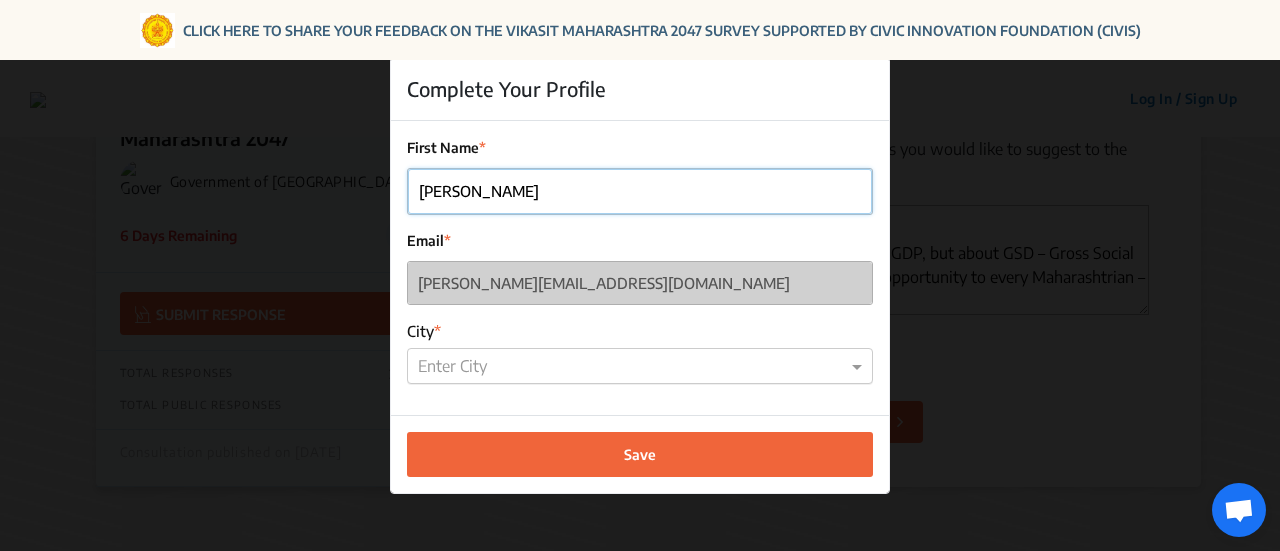 type on "[PERSON_NAME]" 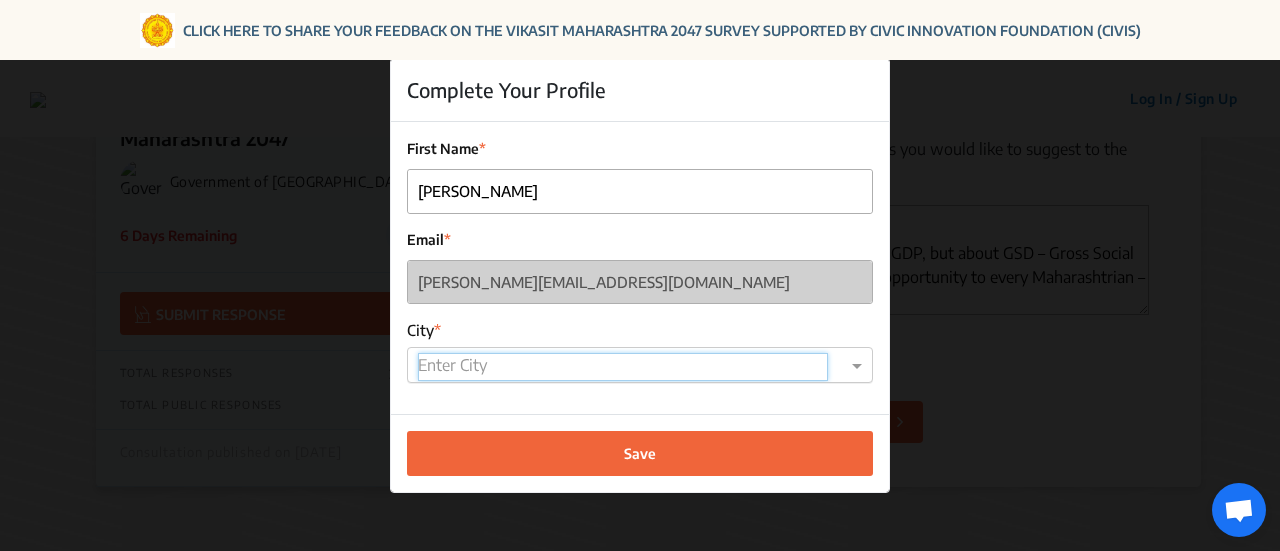 click at bounding box center [623, 367] 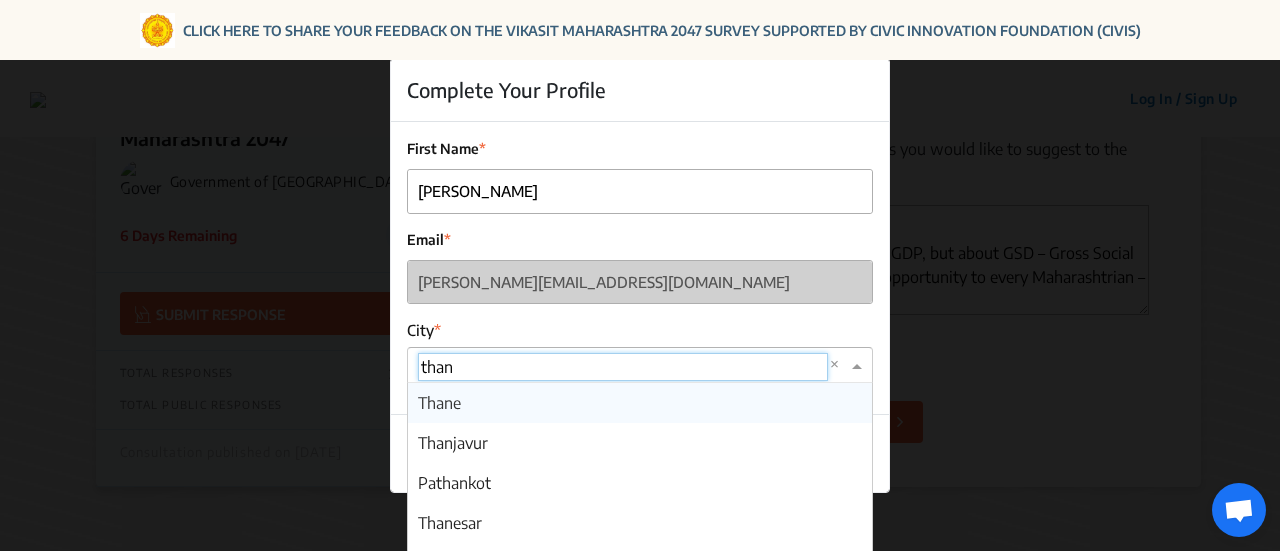 type on "thane" 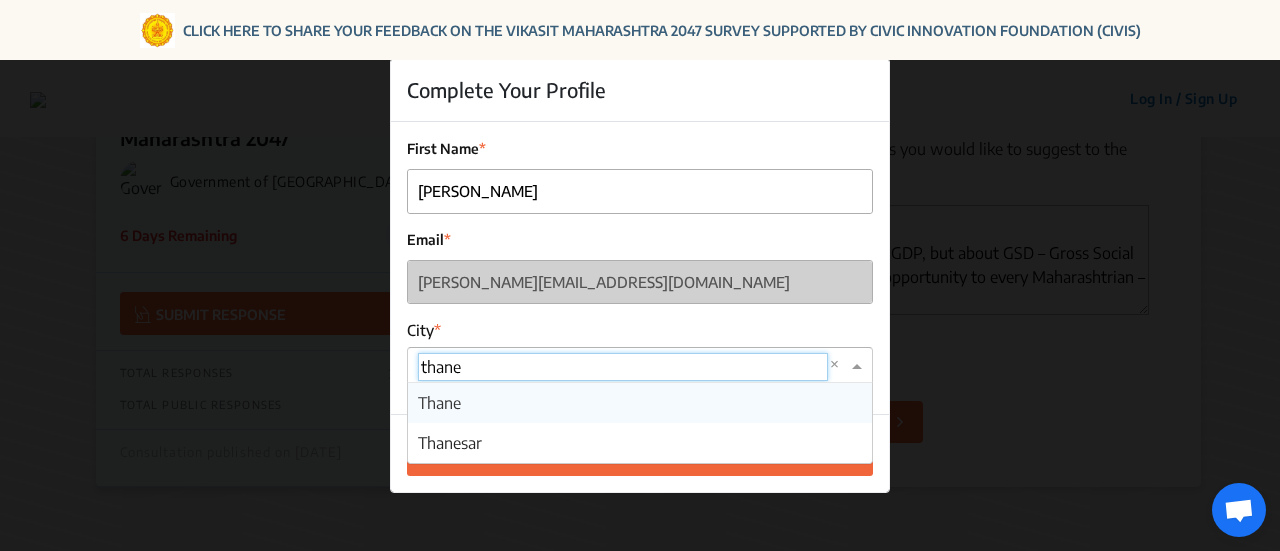 click on "Thane" at bounding box center (439, 403) 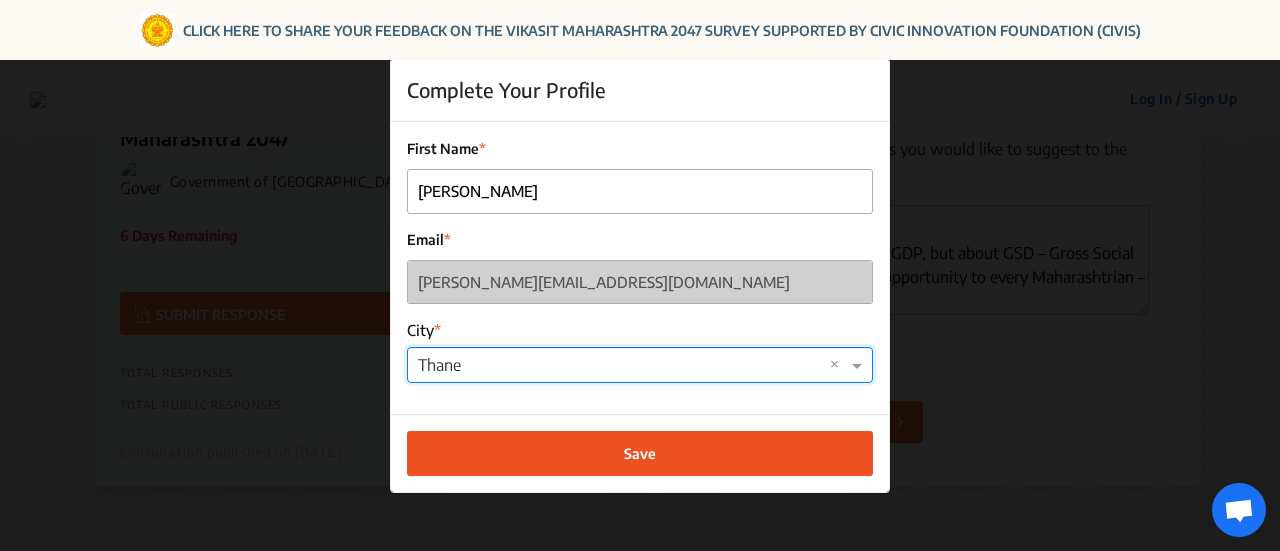 click on "Save" 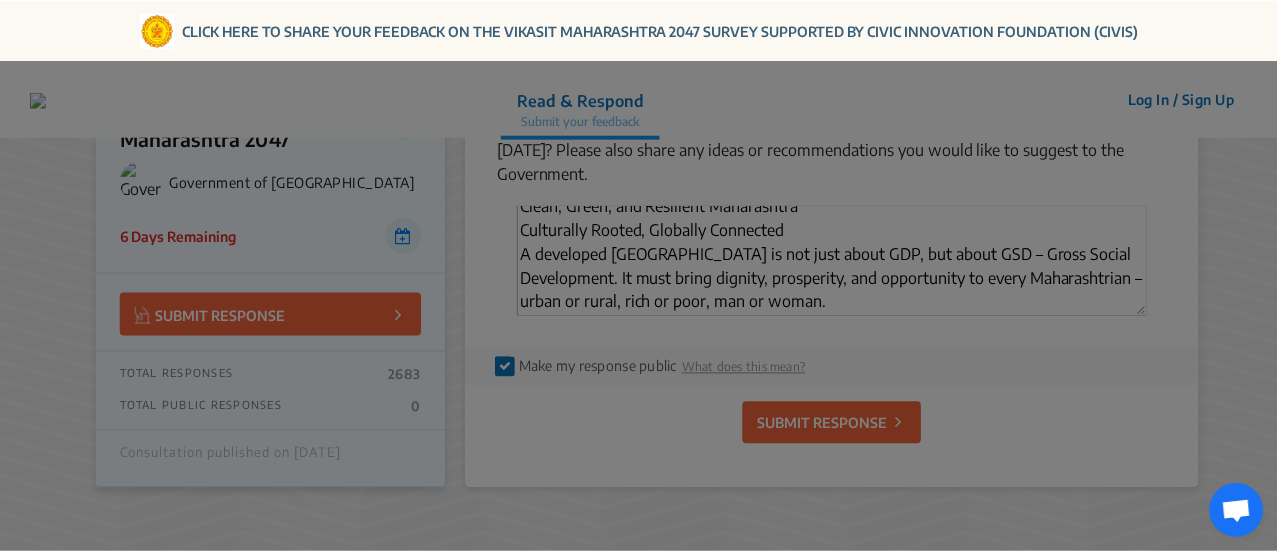 scroll, scrollTop: 583, scrollLeft: 0, axis: vertical 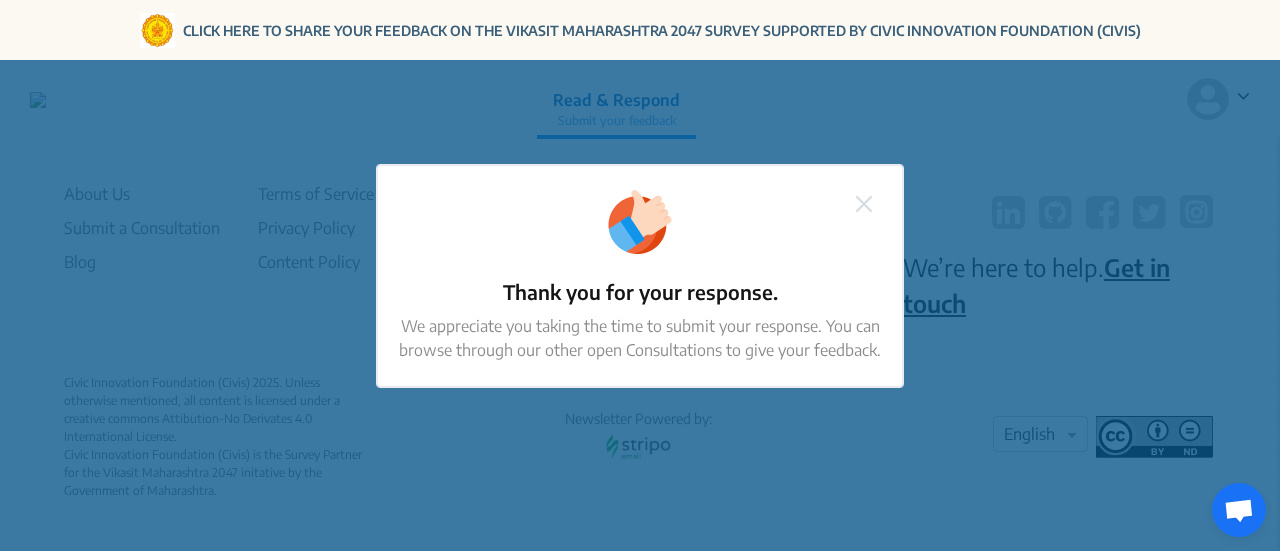 click 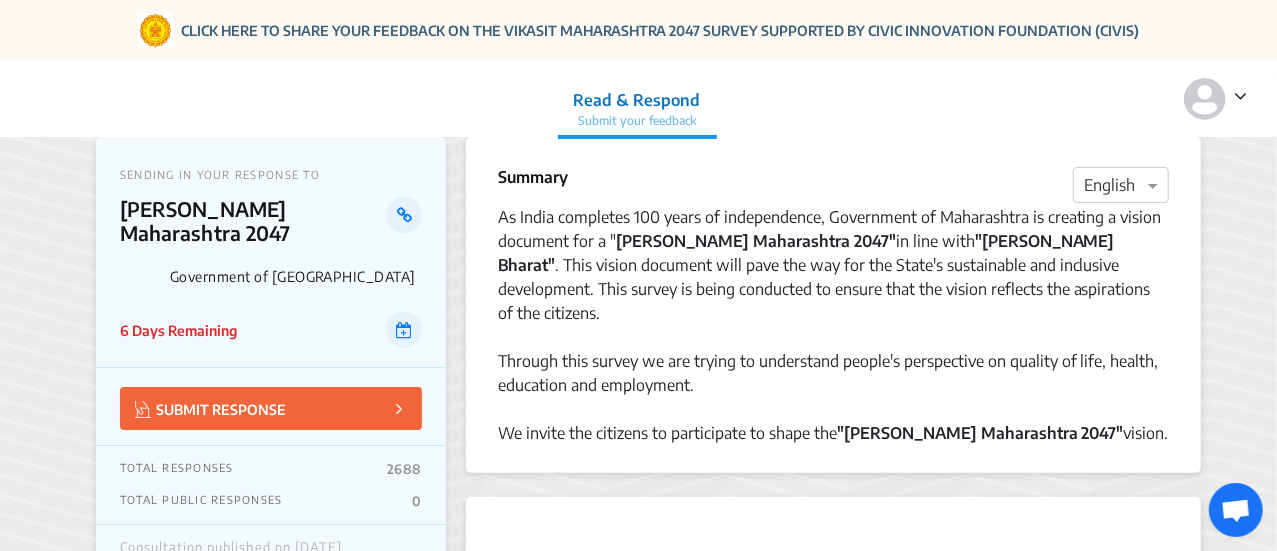 scroll, scrollTop: 0, scrollLeft: 0, axis: both 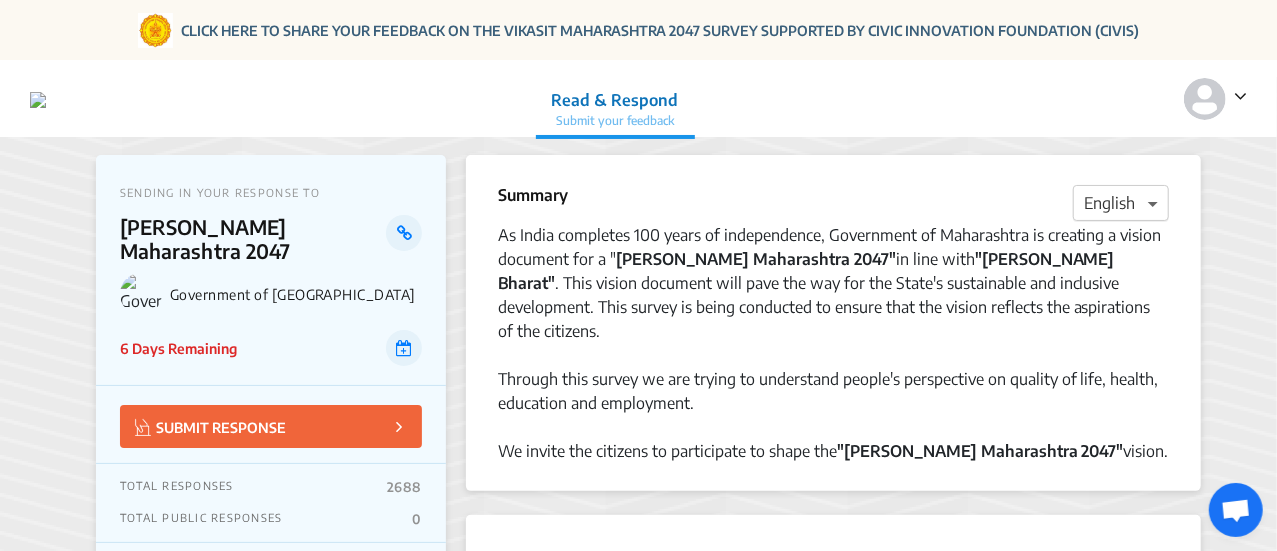 click 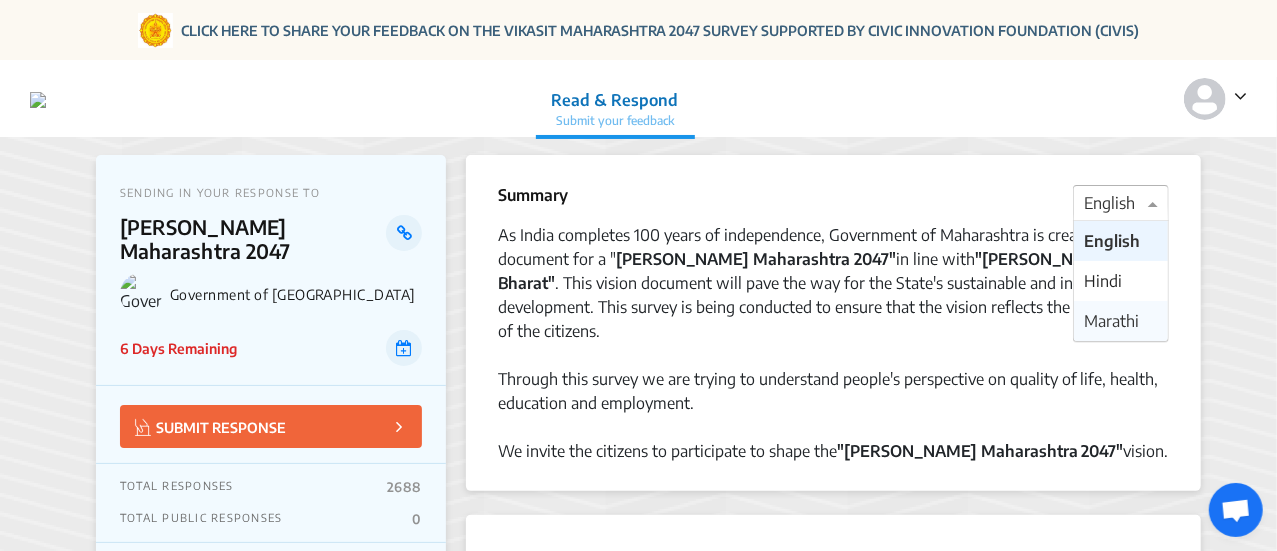 click on "Marathi" at bounding box center (1111, 321) 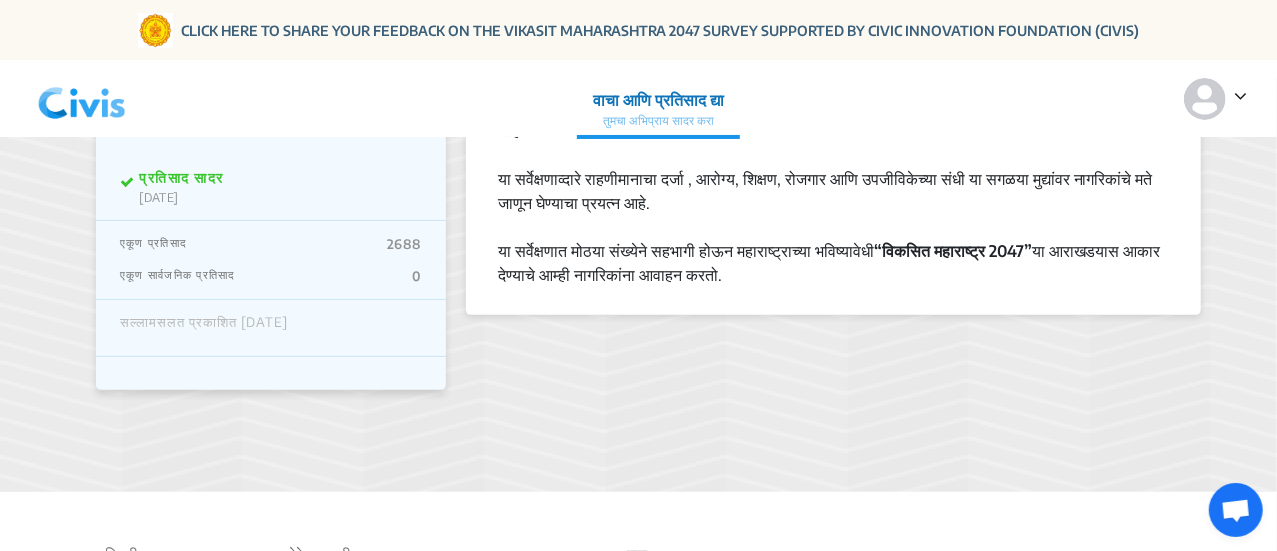 scroll, scrollTop: 0, scrollLeft: 0, axis: both 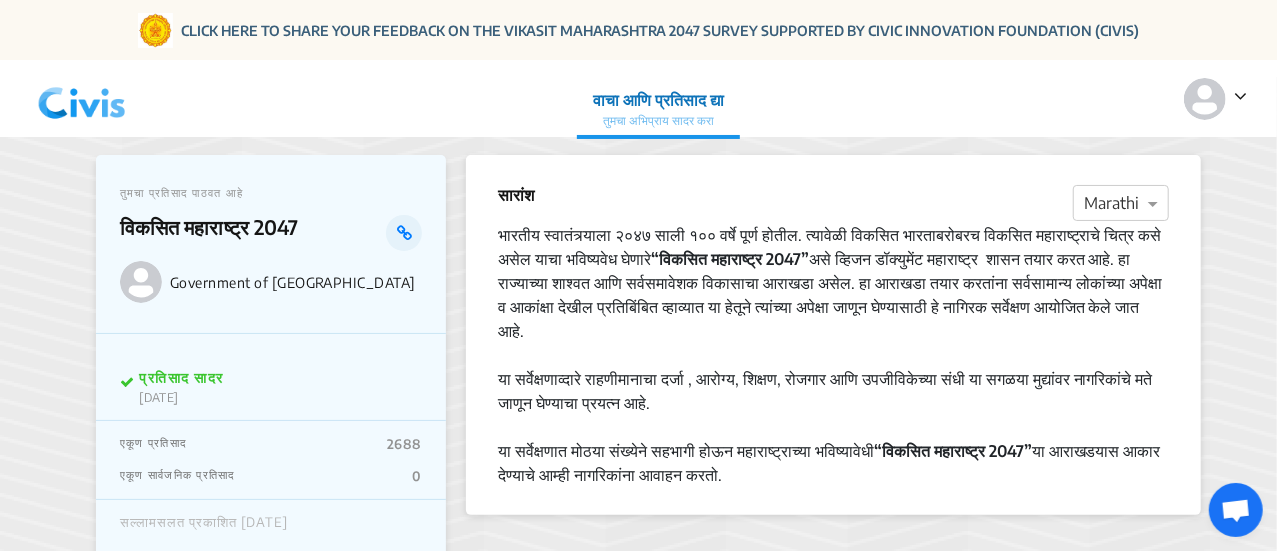 click on "वाचा आणि प्रतिसाद द्या" 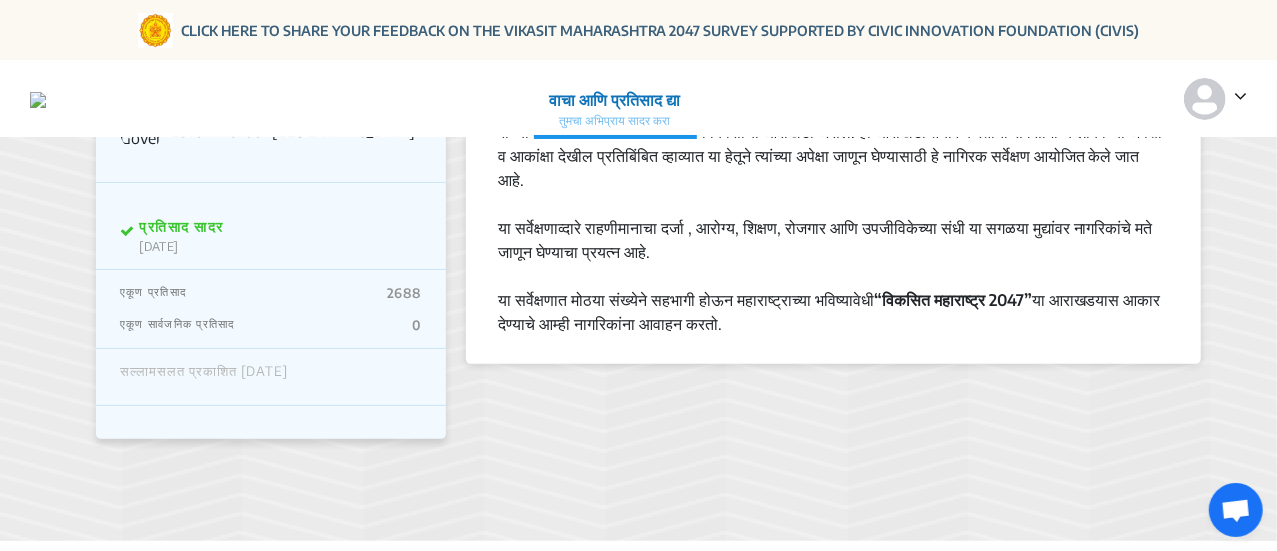 scroll, scrollTop: 200, scrollLeft: 0, axis: vertical 